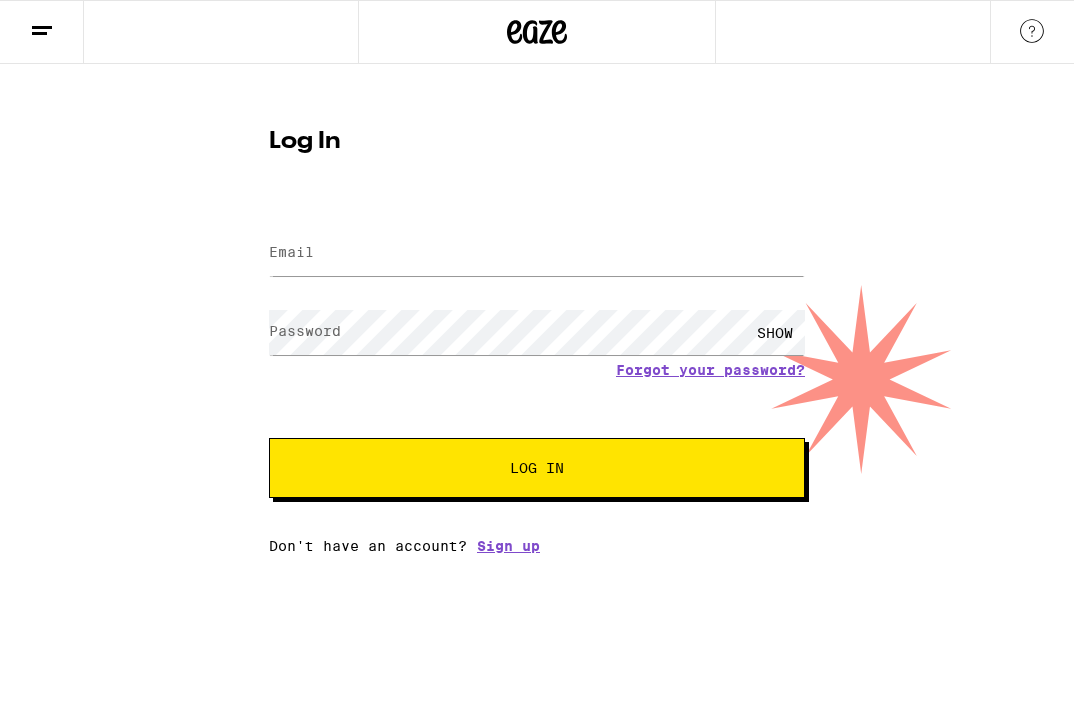 scroll, scrollTop: 0, scrollLeft: 0, axis: both 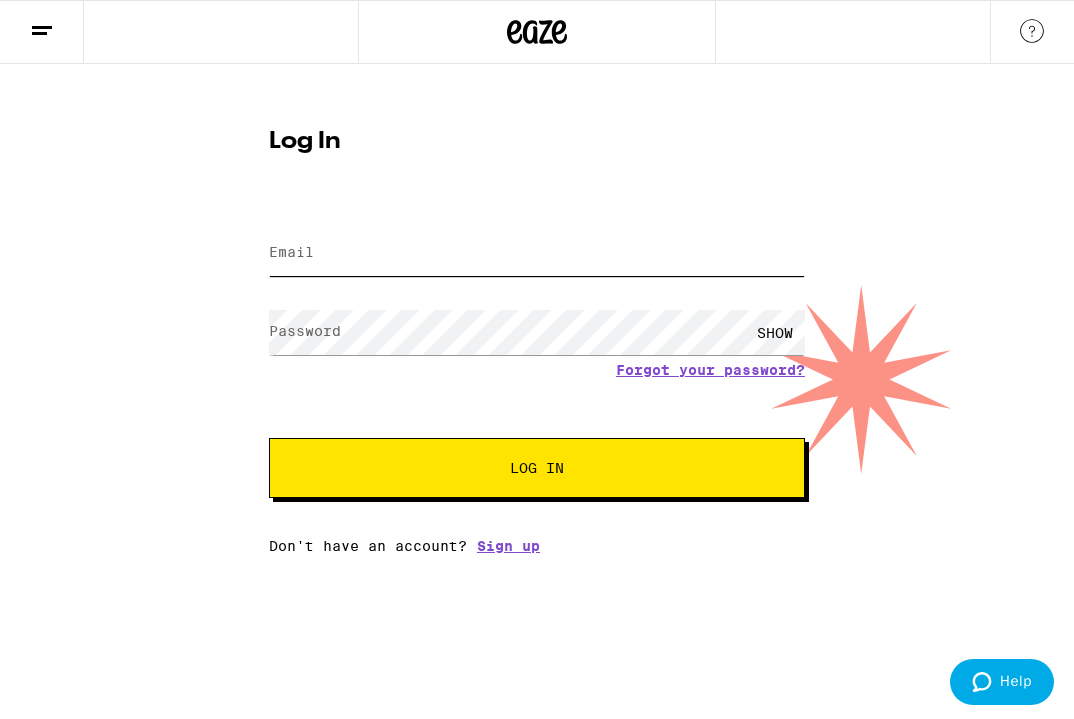 type on "[EMAIL]" 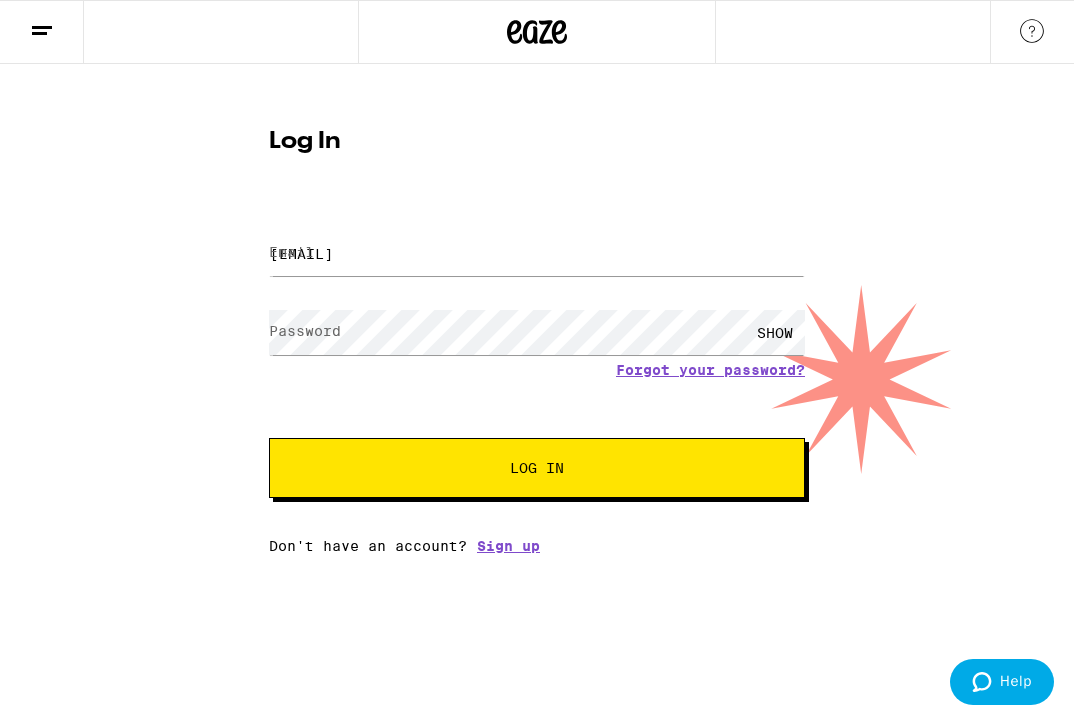 click on "Log In" at bounding box center (537, 468) 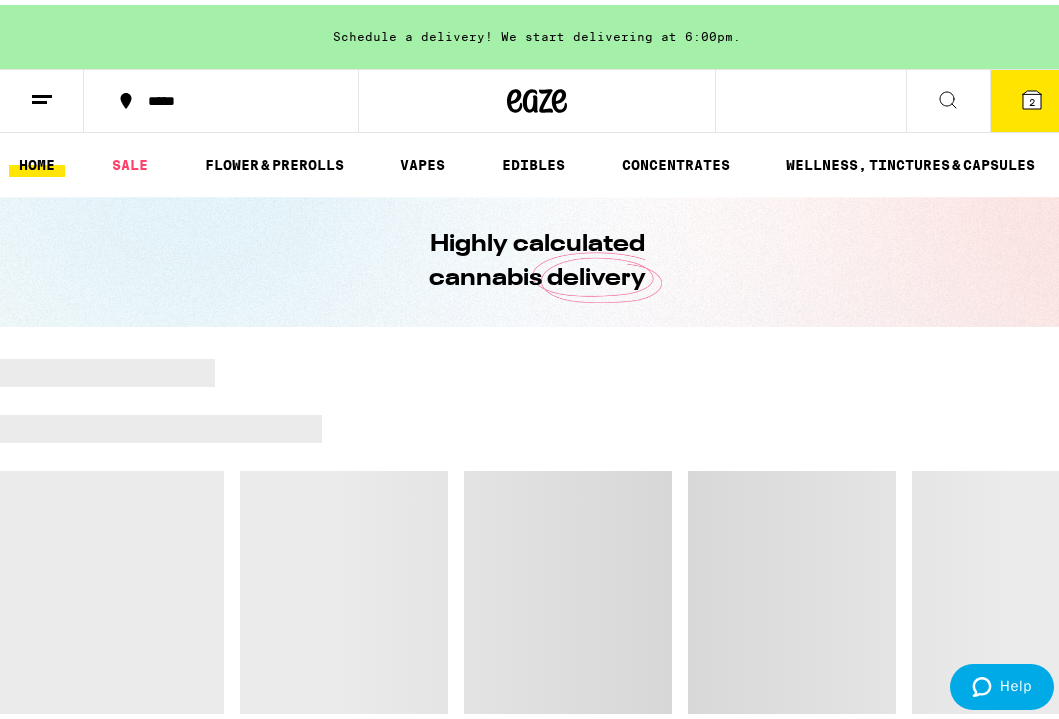 scroll, scrollTop: 0, scrollLeft: 0, axis: both 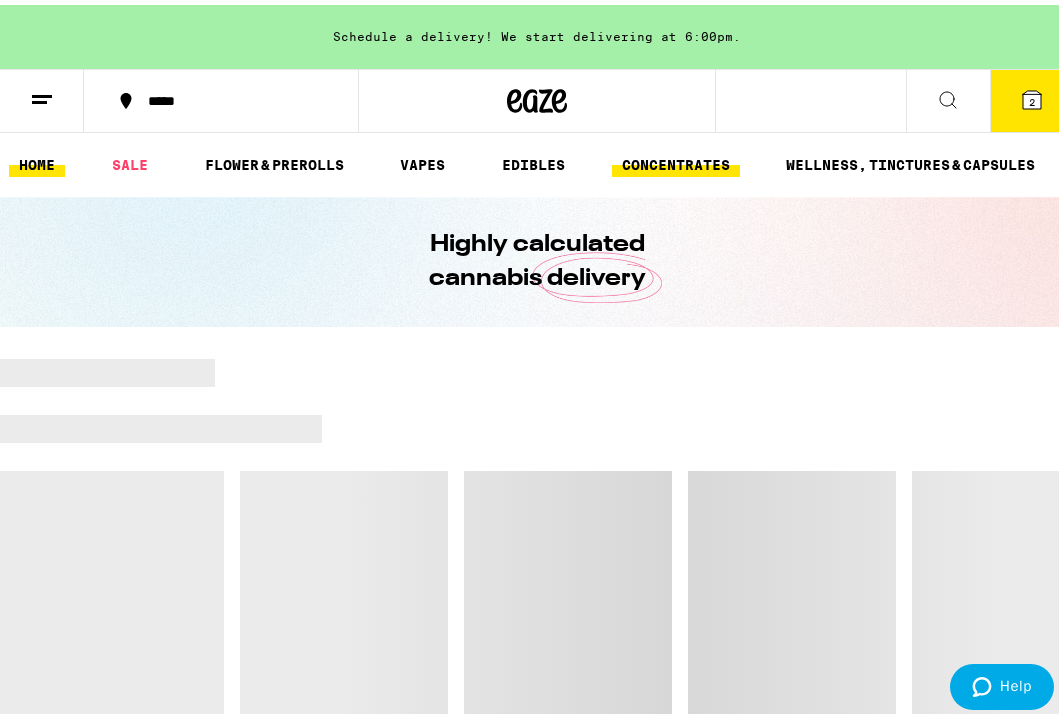 click on "CONCENTRATES" at bounding box center (676, 160) 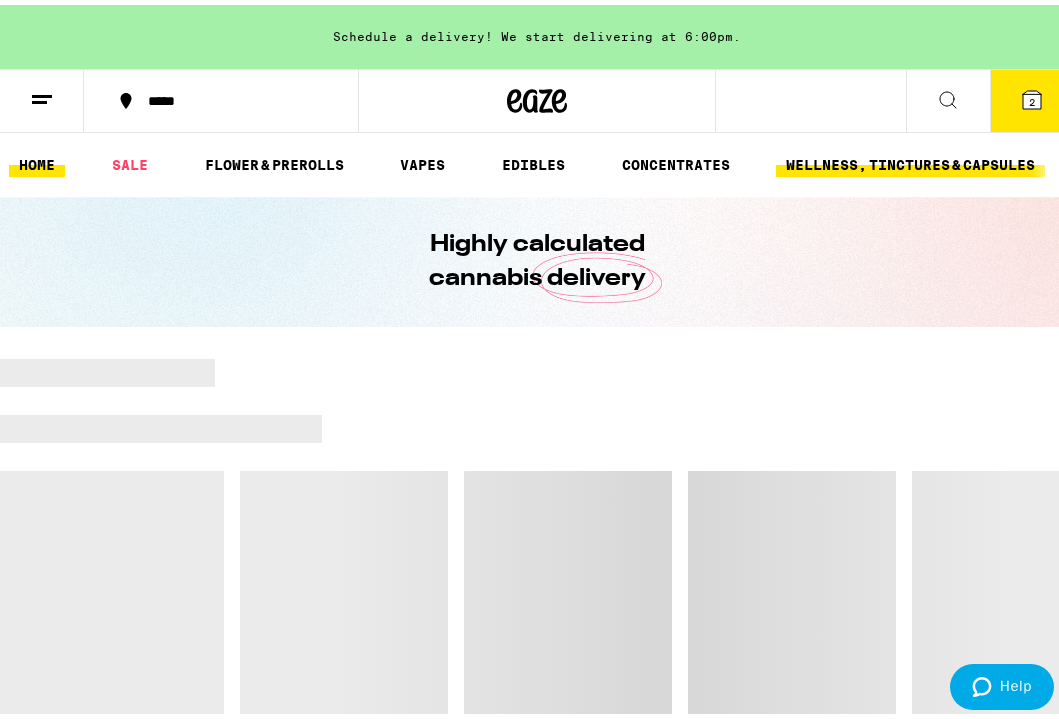 click on "WELLNESS, TINCTURES & CAPSULES" at bounding box center (910, 160) 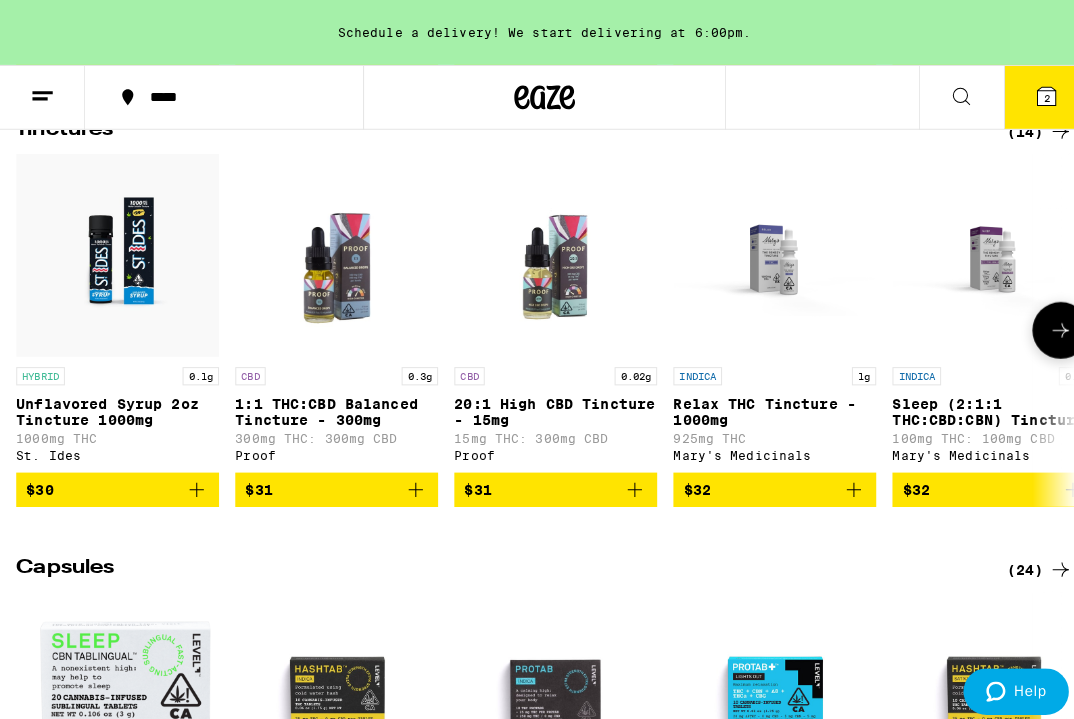 scroll, scrollTop: 400, scrollLeft: 0, axis: vertical 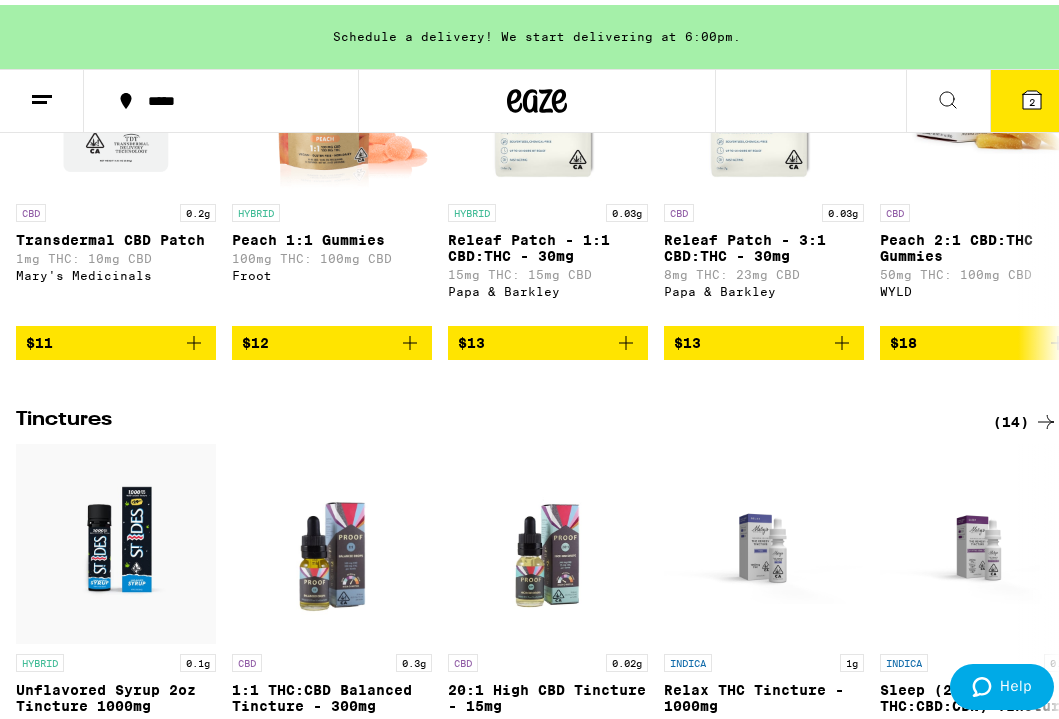 click on "2" at bounding box center [1032, 96] 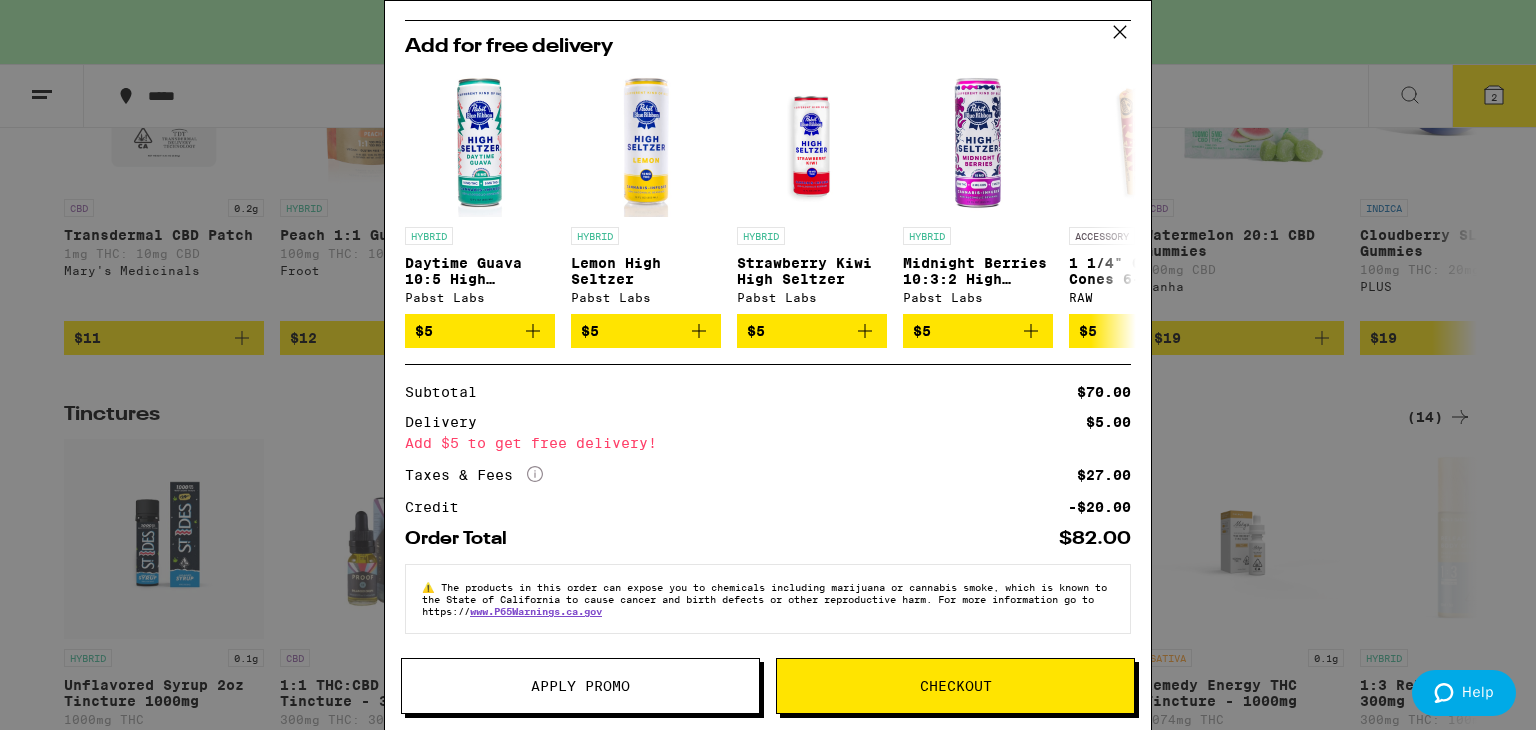 scroll, scrollTop: 268, scrollLeft: 0, axis: vertical 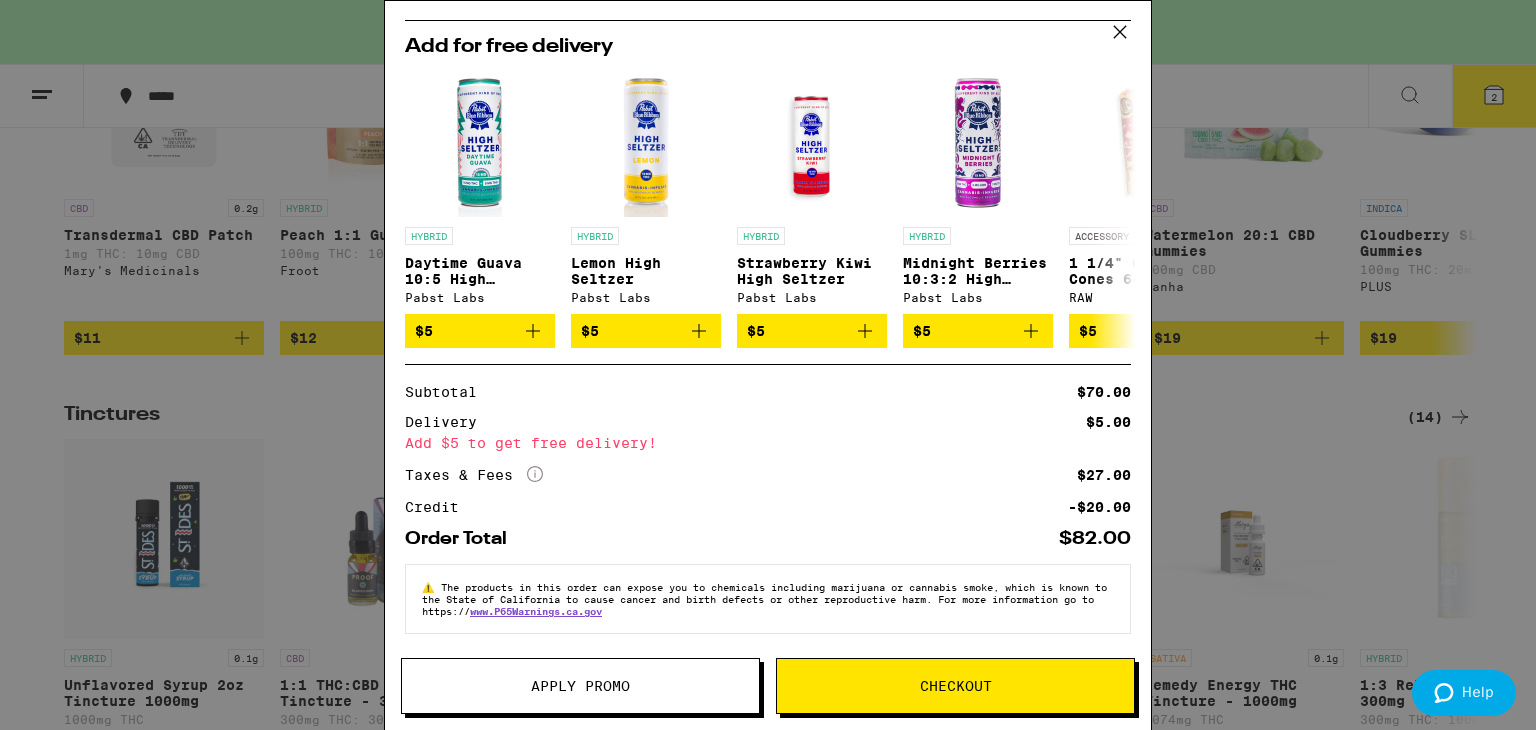 click on "Checkout" at bounding box center [956, 686] 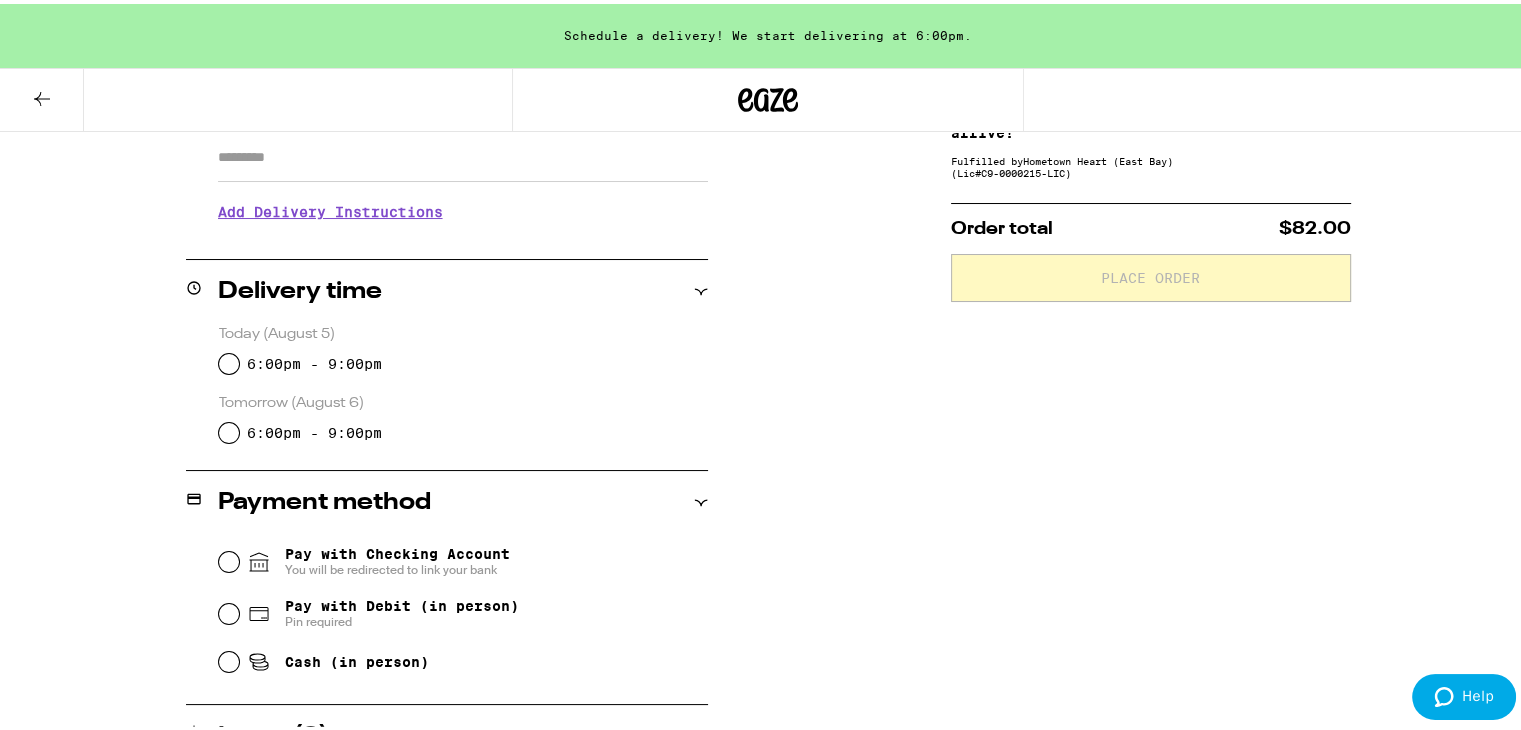 scroll, scrollTop: 400, scrollLeft: 0, axis: vertical 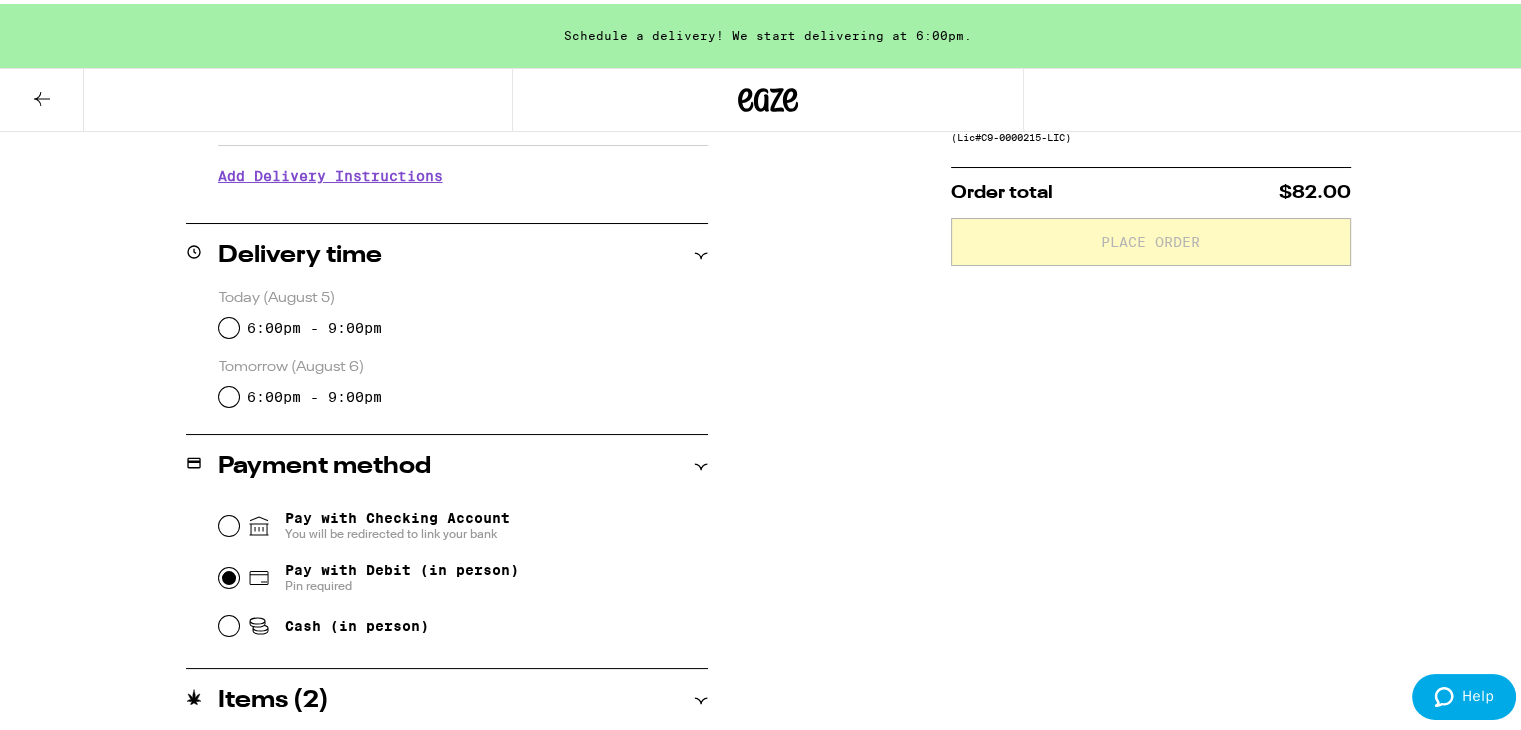 click on "Pay with Debit (in person) Pin required" at bounding box center [229, 574] 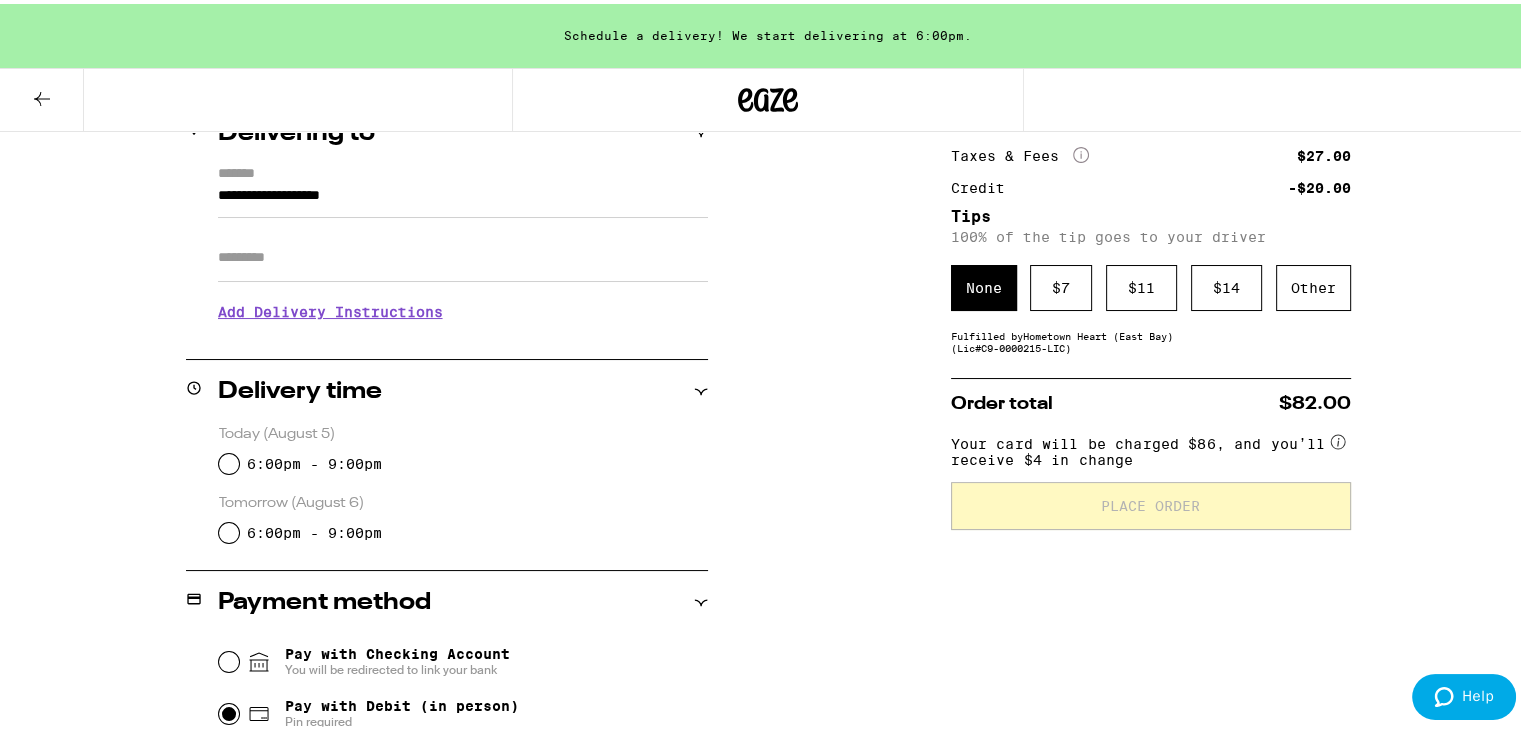 scroll, scrollTop: 300, scrollLeft: 0, axis: vertical 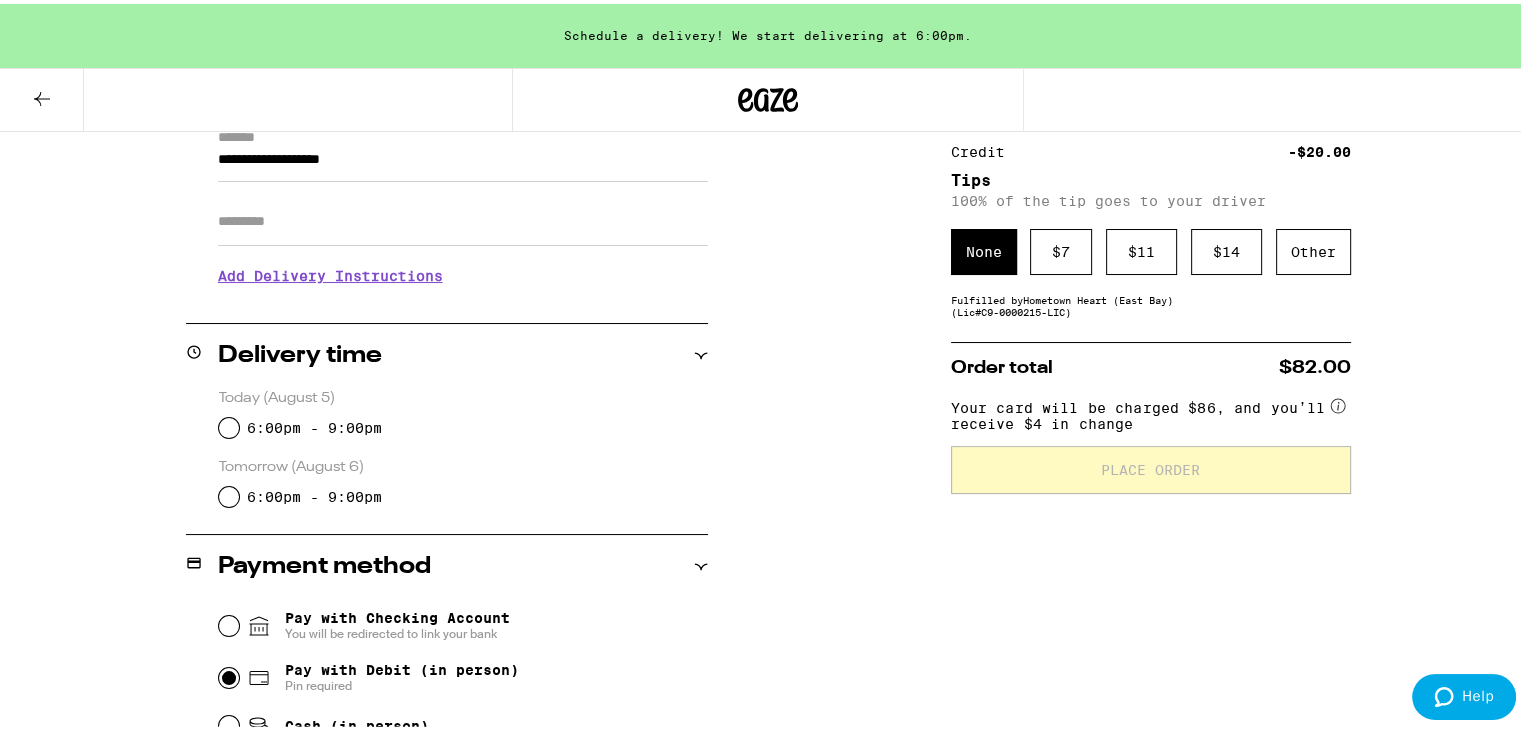 click on "Subtotal $70.00 Delivery $5.00 Add $5 to get free delivery! Taxes & Fees More Info $27.00 Credit -$20.00 Tips 100% of the tip goes to your driver None $ 7 $ 11 $ 14 Other Fulfilled by  Hometown Heart ([REGION]) (Lic#  C9-0000215-LIC ) Order total $82.00 Your card will be charged $86, and you’ll receive $4 in change Place Order" at bounding box center [1151, 490] 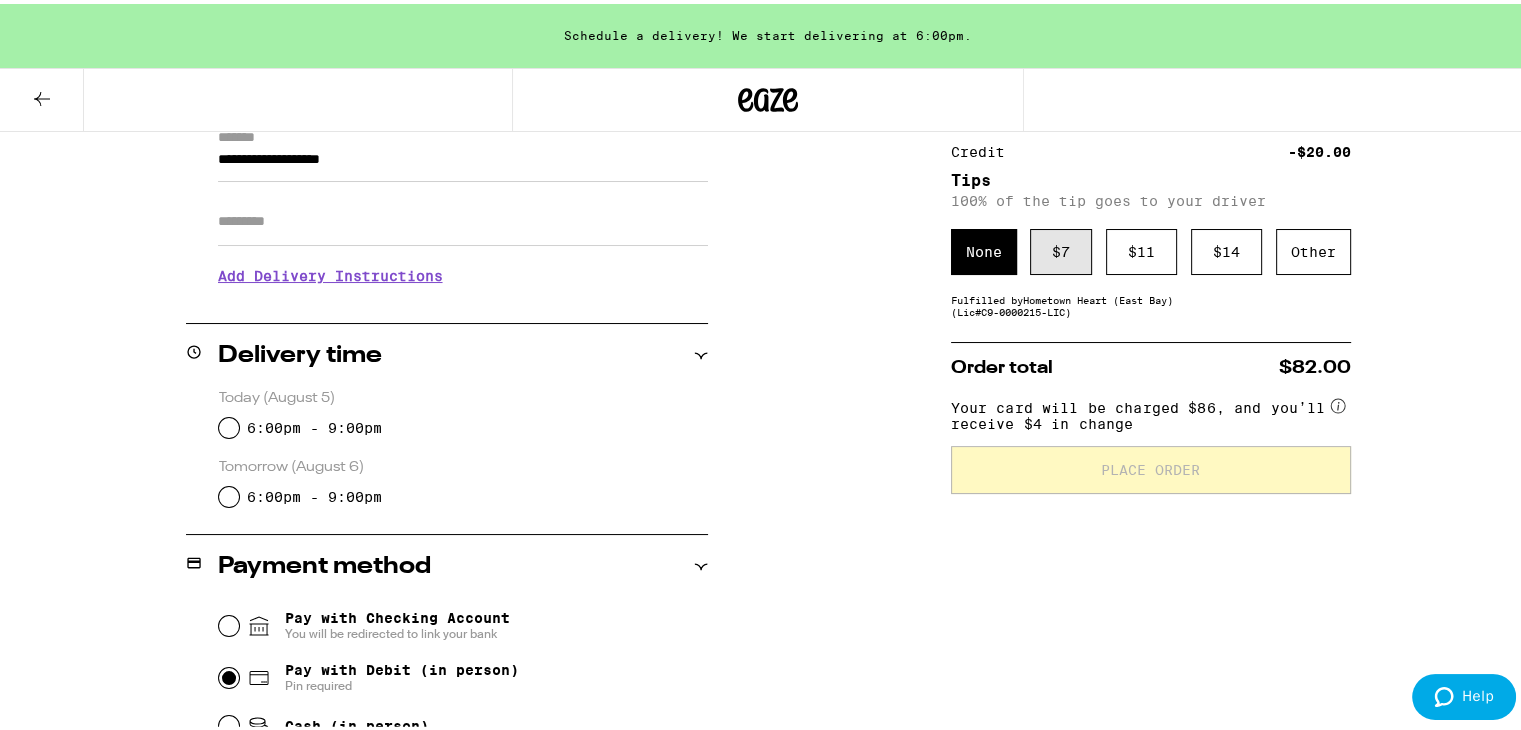click on "$ 7" at bounding box center (1061, 248) 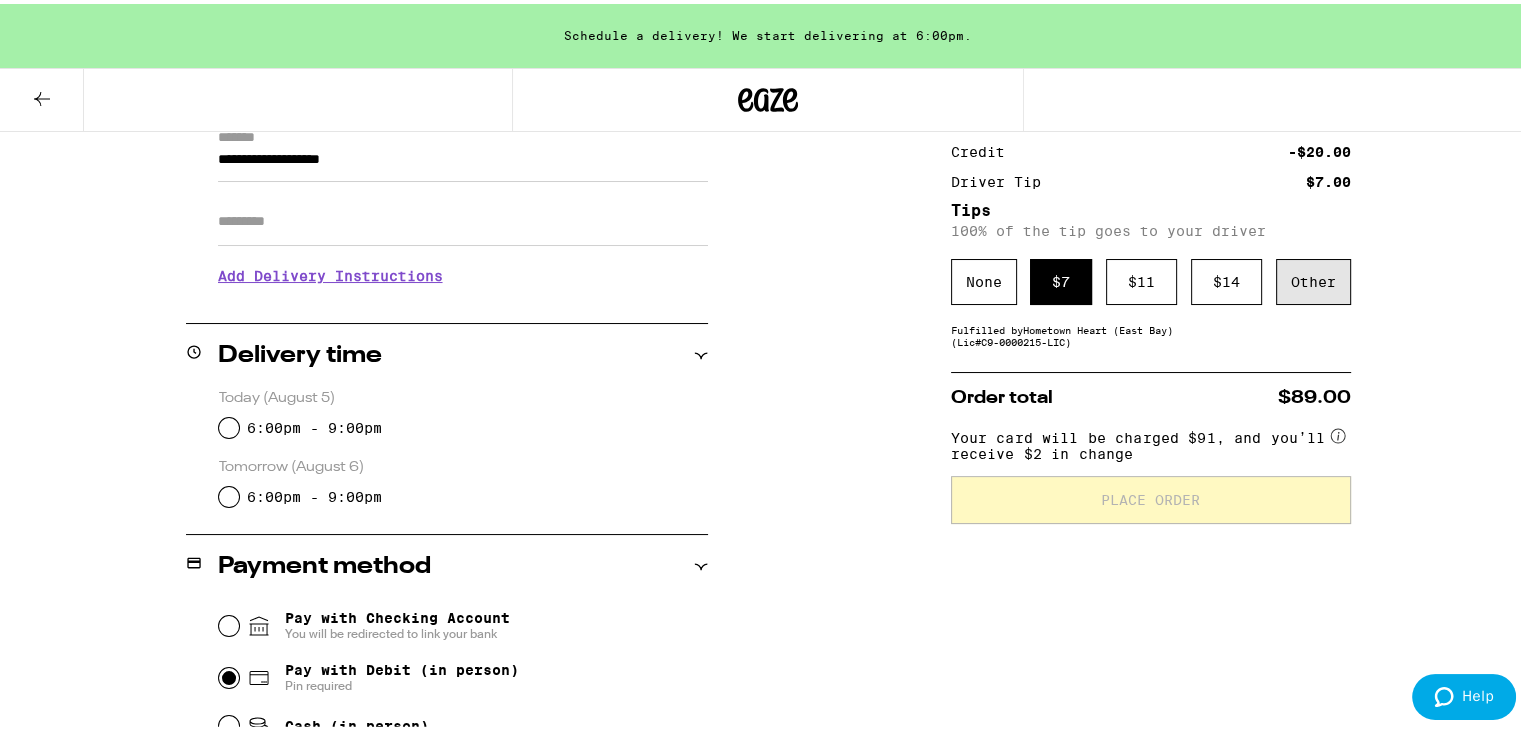 click on "Other" at bounding box center (1313, 278) 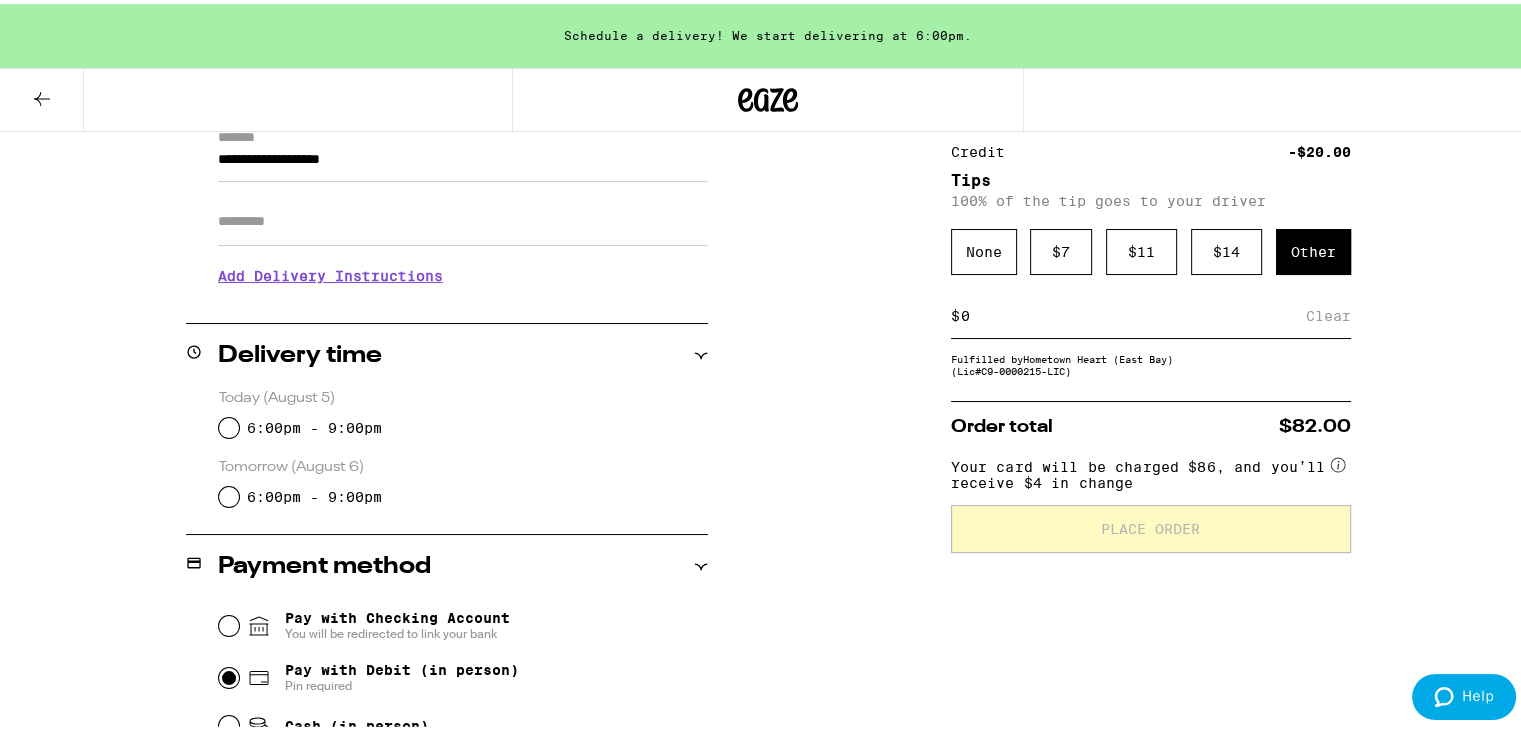 drag, startPoint x: 971, startPoint y: 313, endPoint x: 947, endPoint y: 313, distance: 24 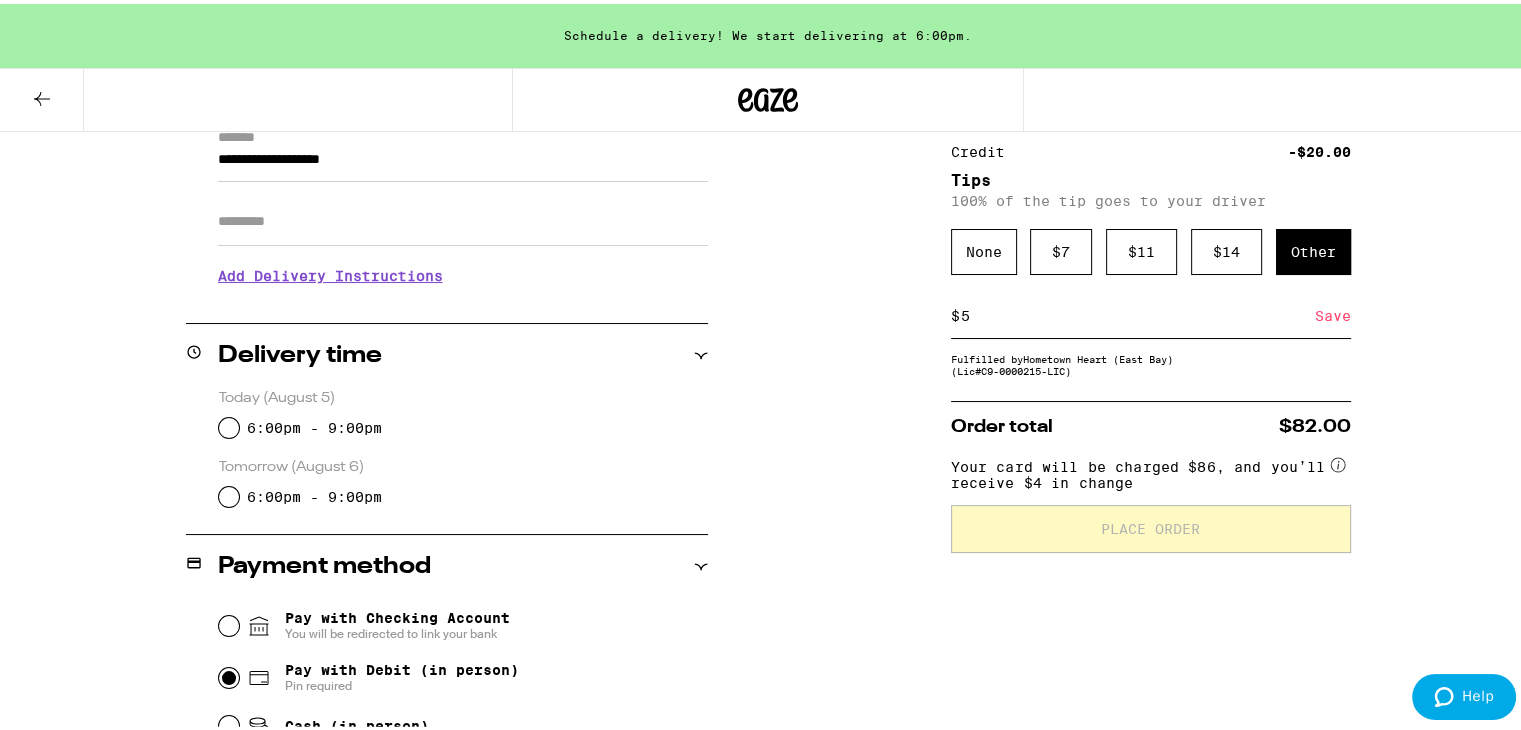 type on "5" 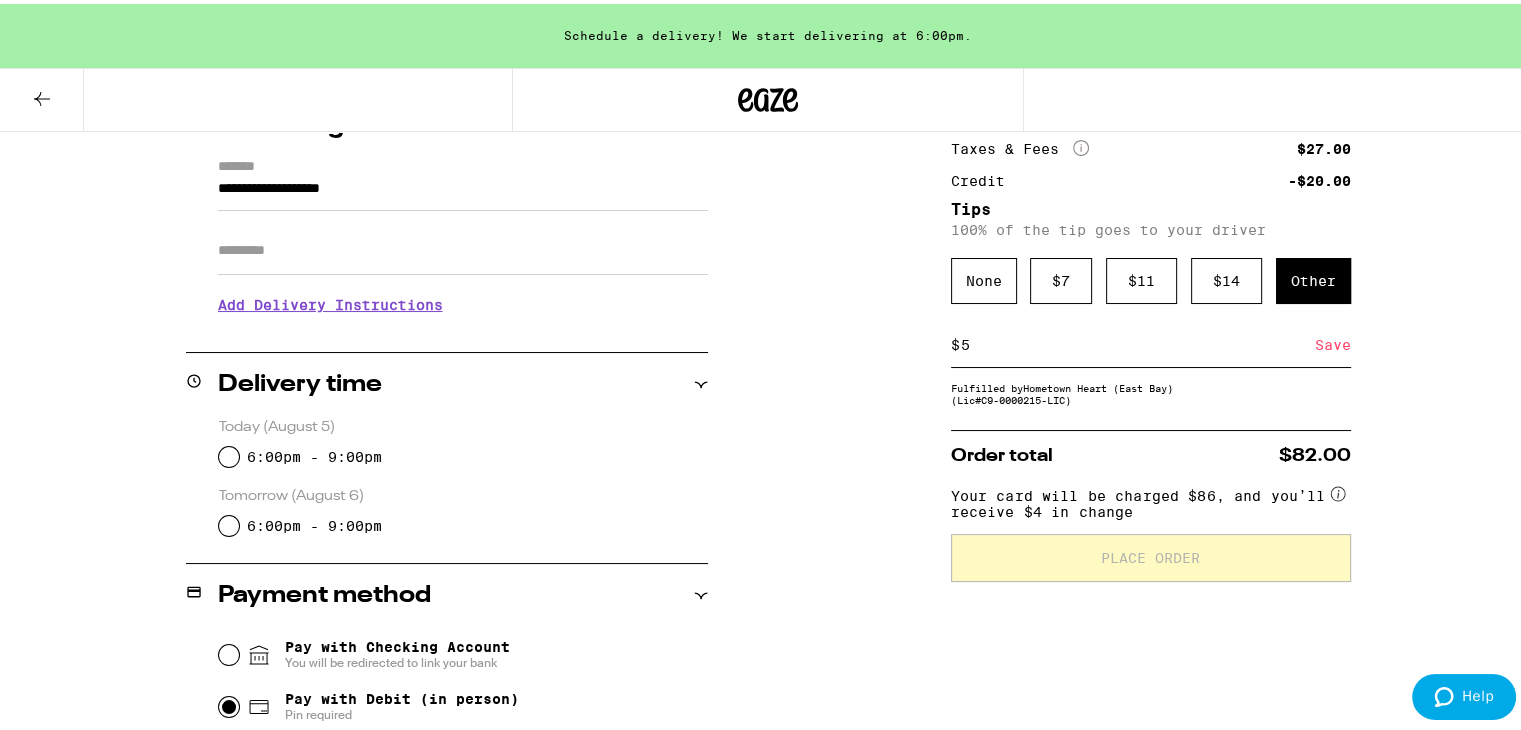 scroll, scrollTop: 100, scrollLeft: 0, axis: vertical 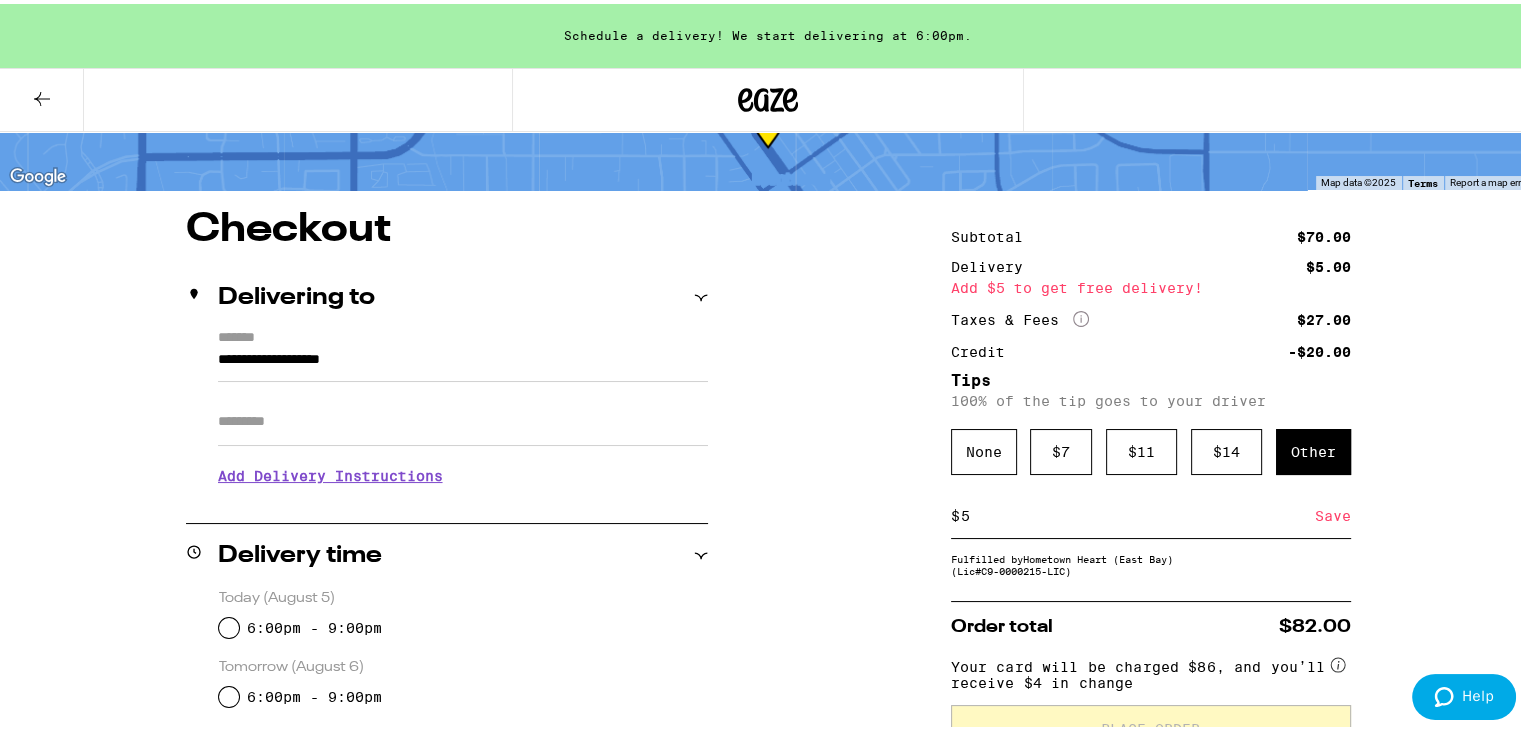 click on "**********" at bounding box center (463, 361) 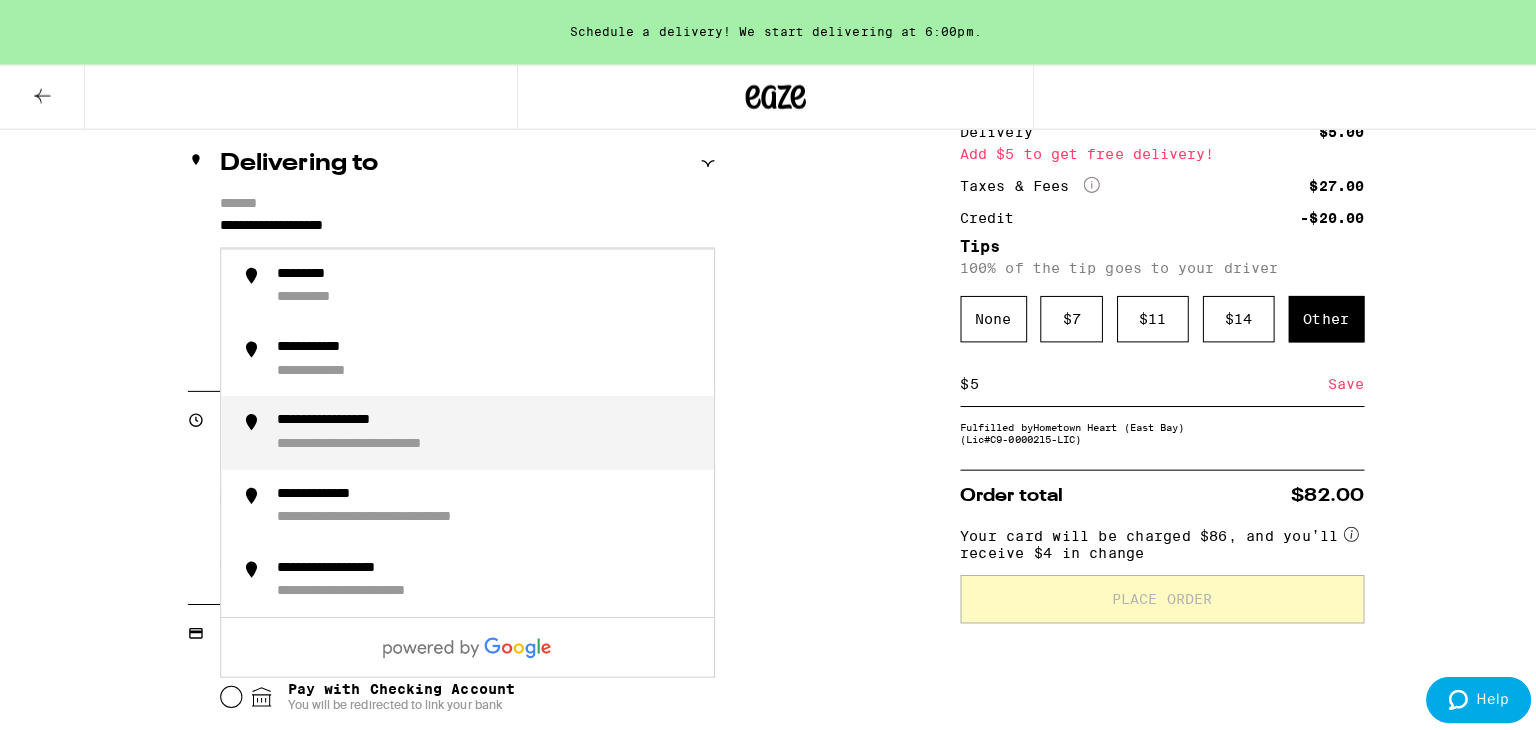 scroll, scrollTop: 0, scrollLeft: 0, axis: both 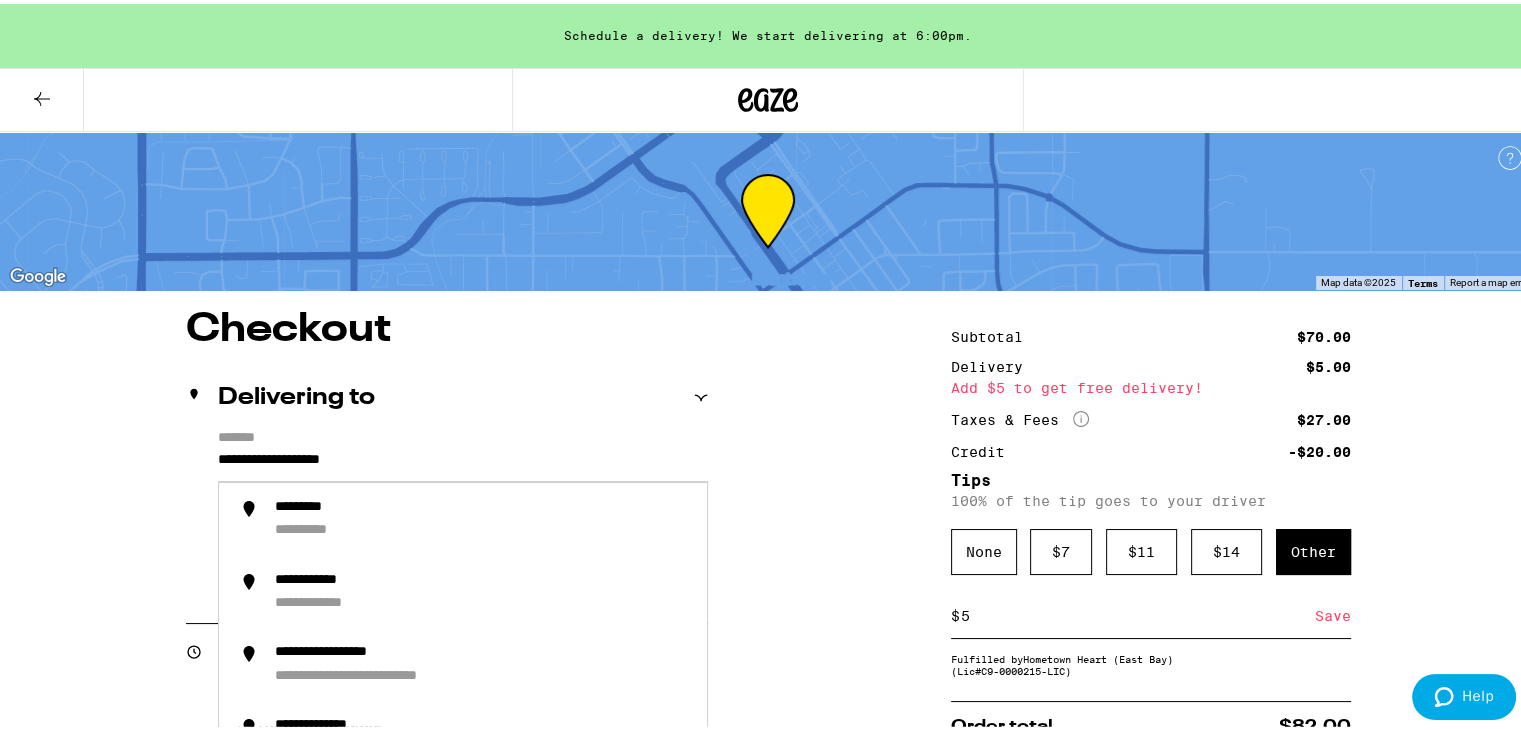 click on "**********" at bounding box center [463, 461] 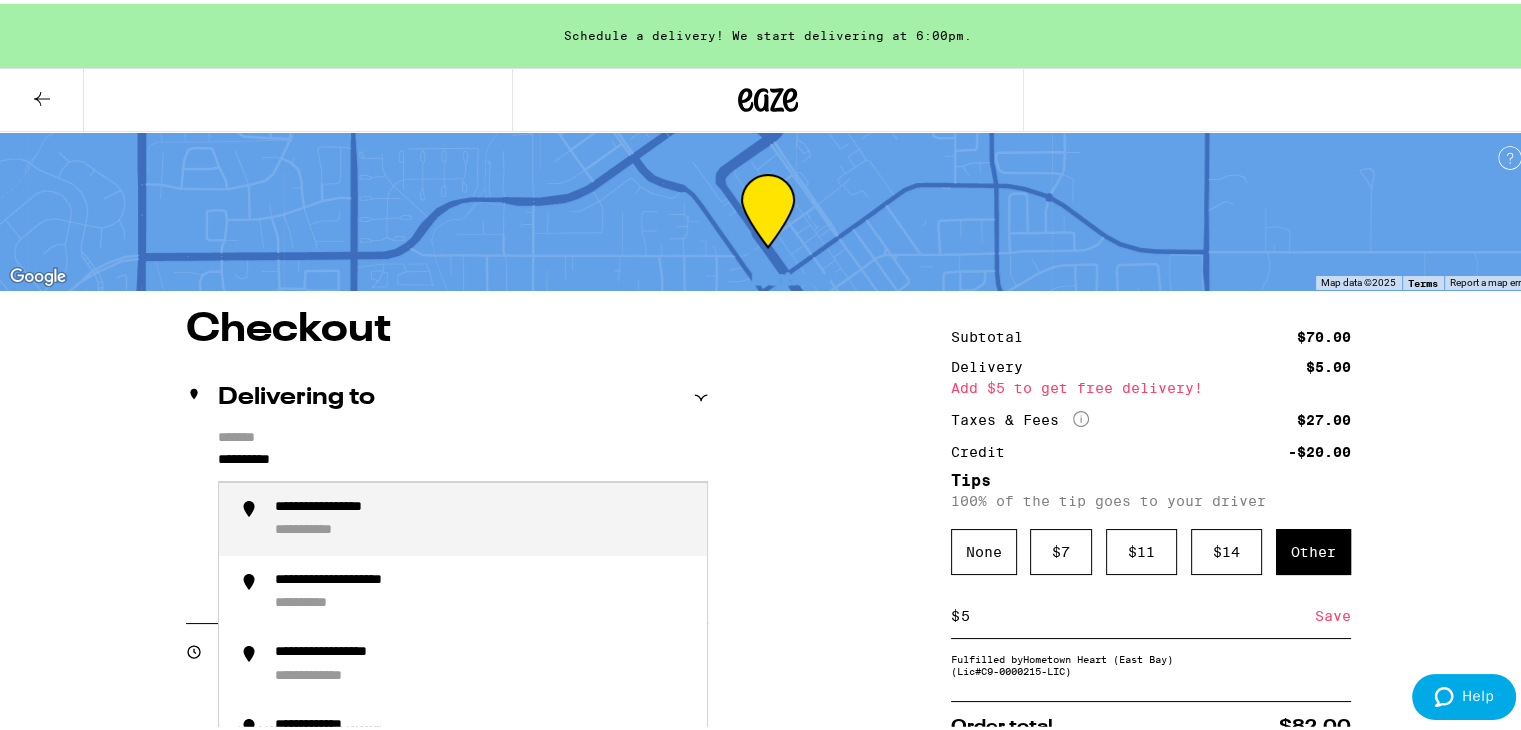 click on "**********" at bounding box center [483, 515] 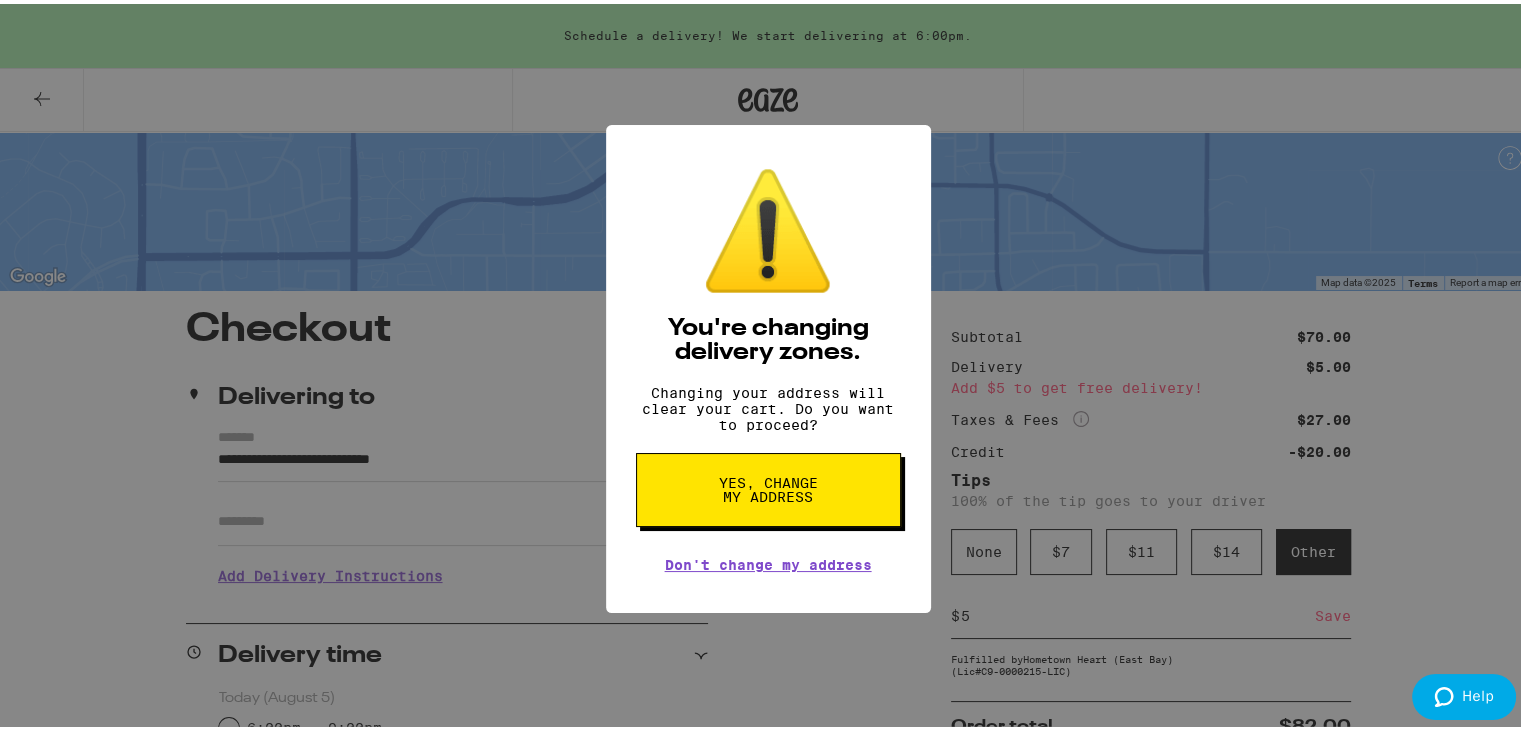 click on "Yes, change my address" at bounding box center [768, 486] 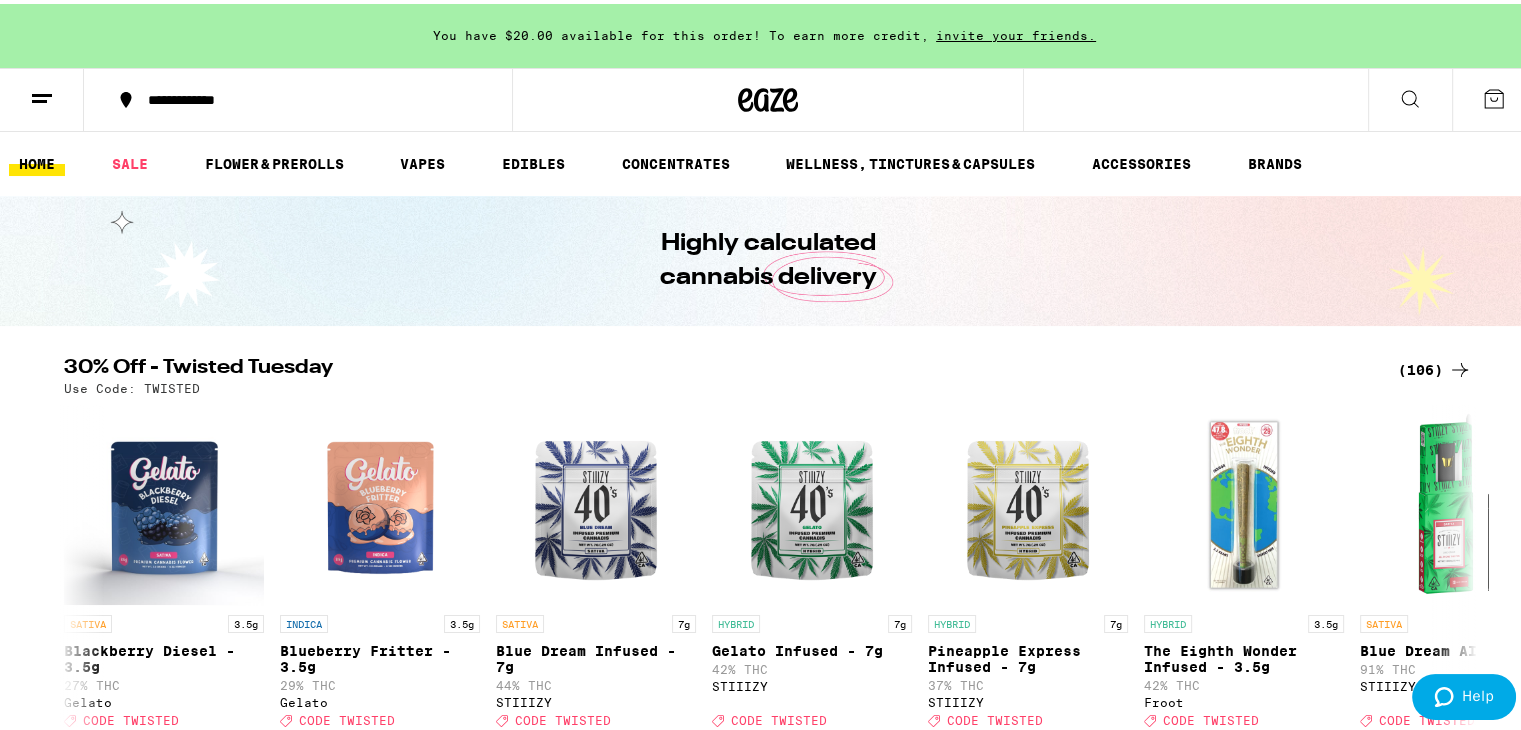 click 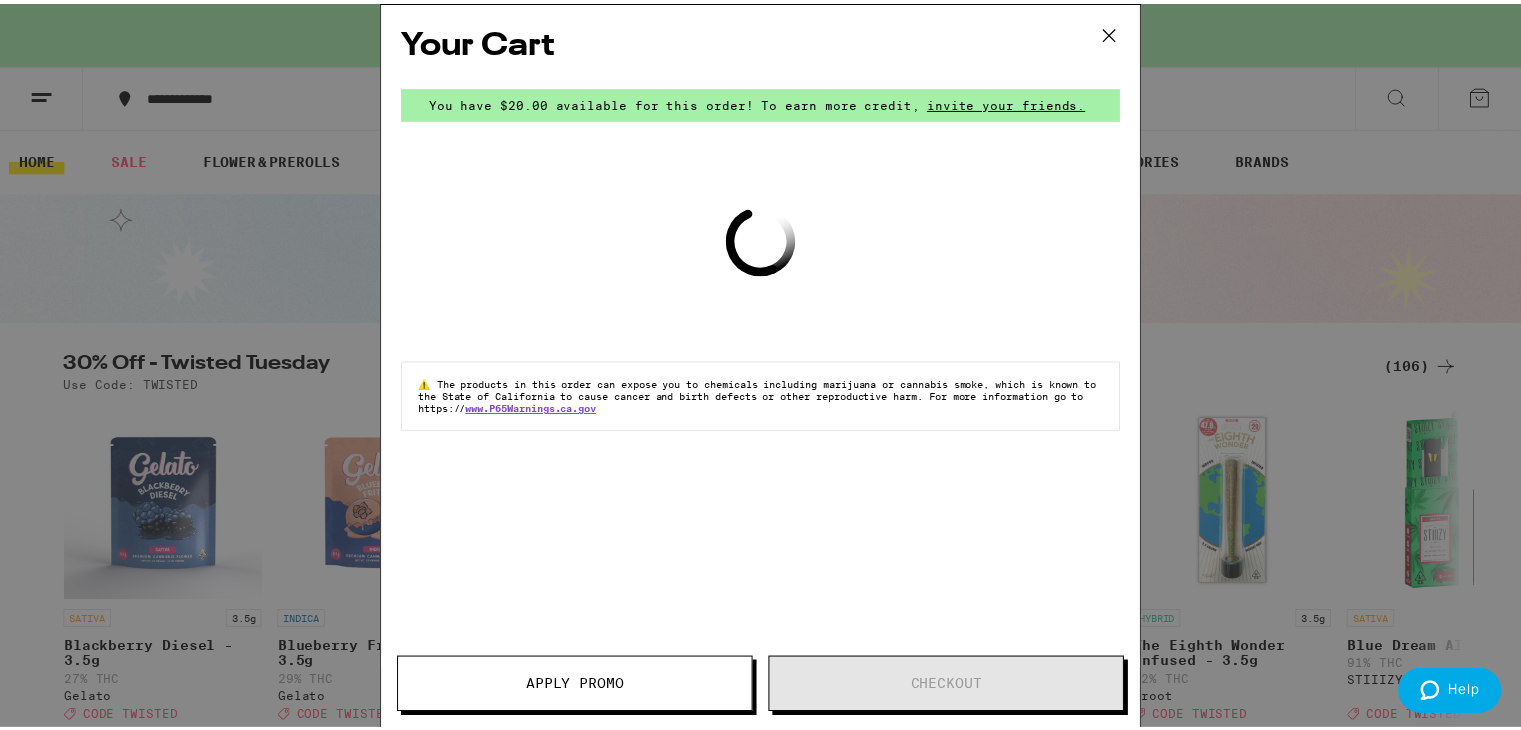 scroll, scrollTop: 0, scrollLeft: 0, axis: both 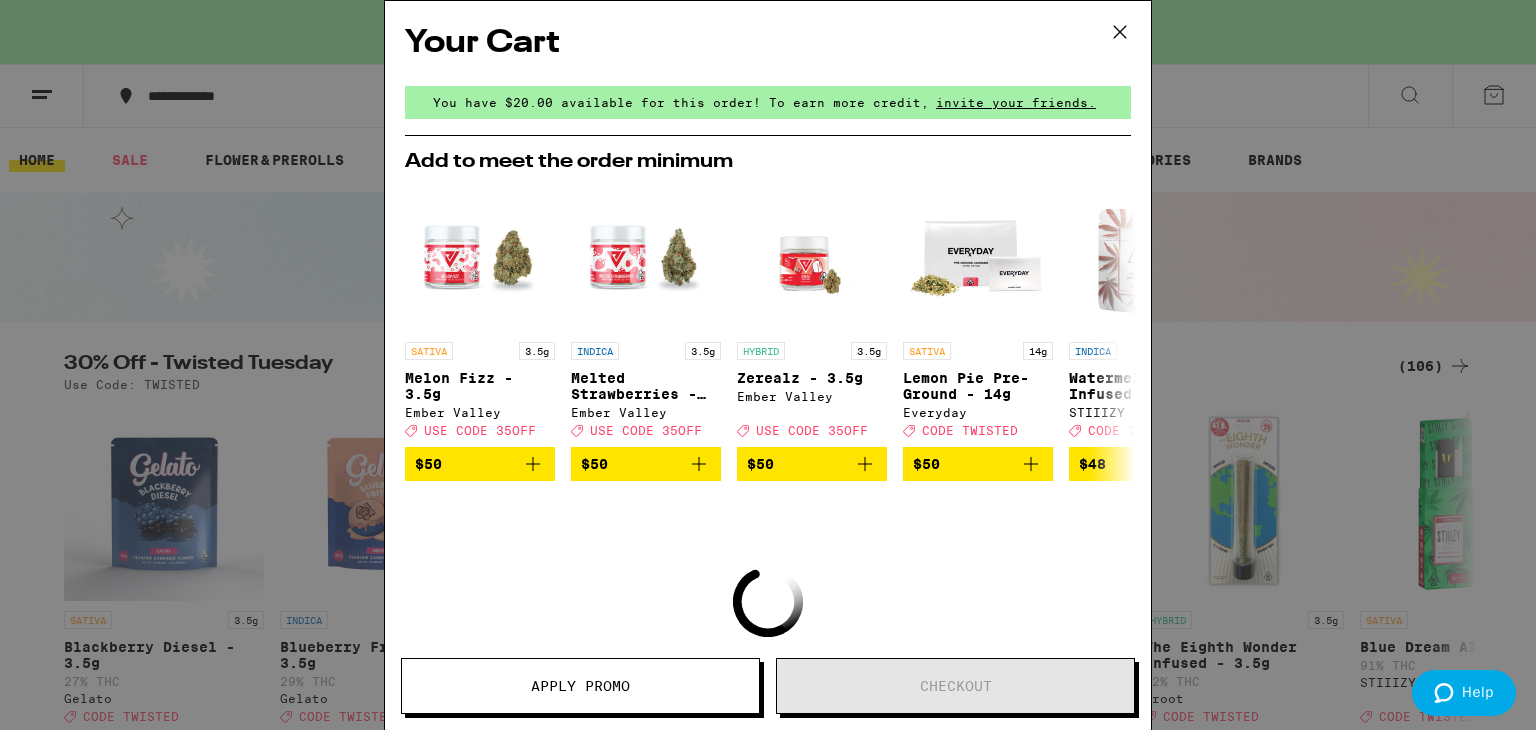 click 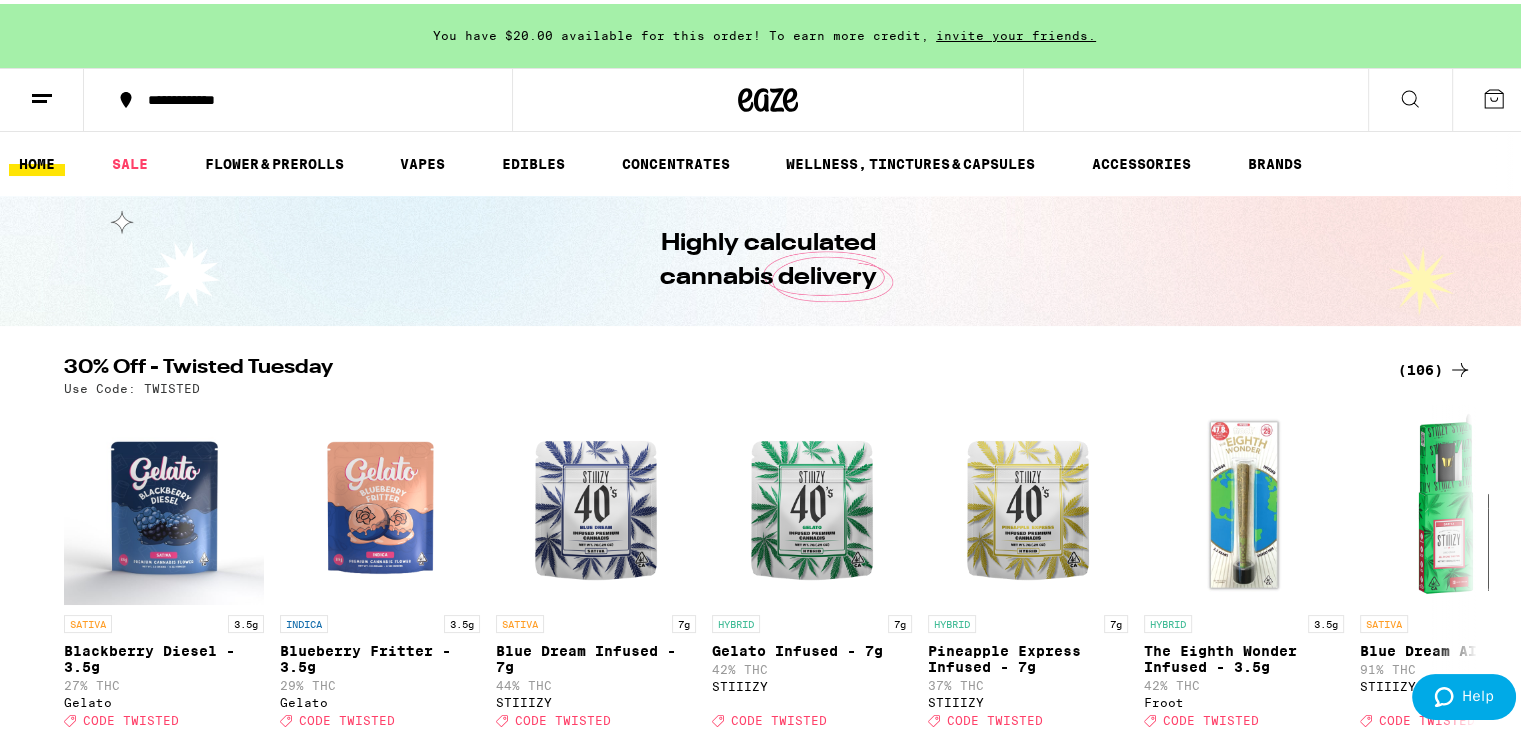 scroll, scrollTop: 0, scrollLeft: 0, axis: both 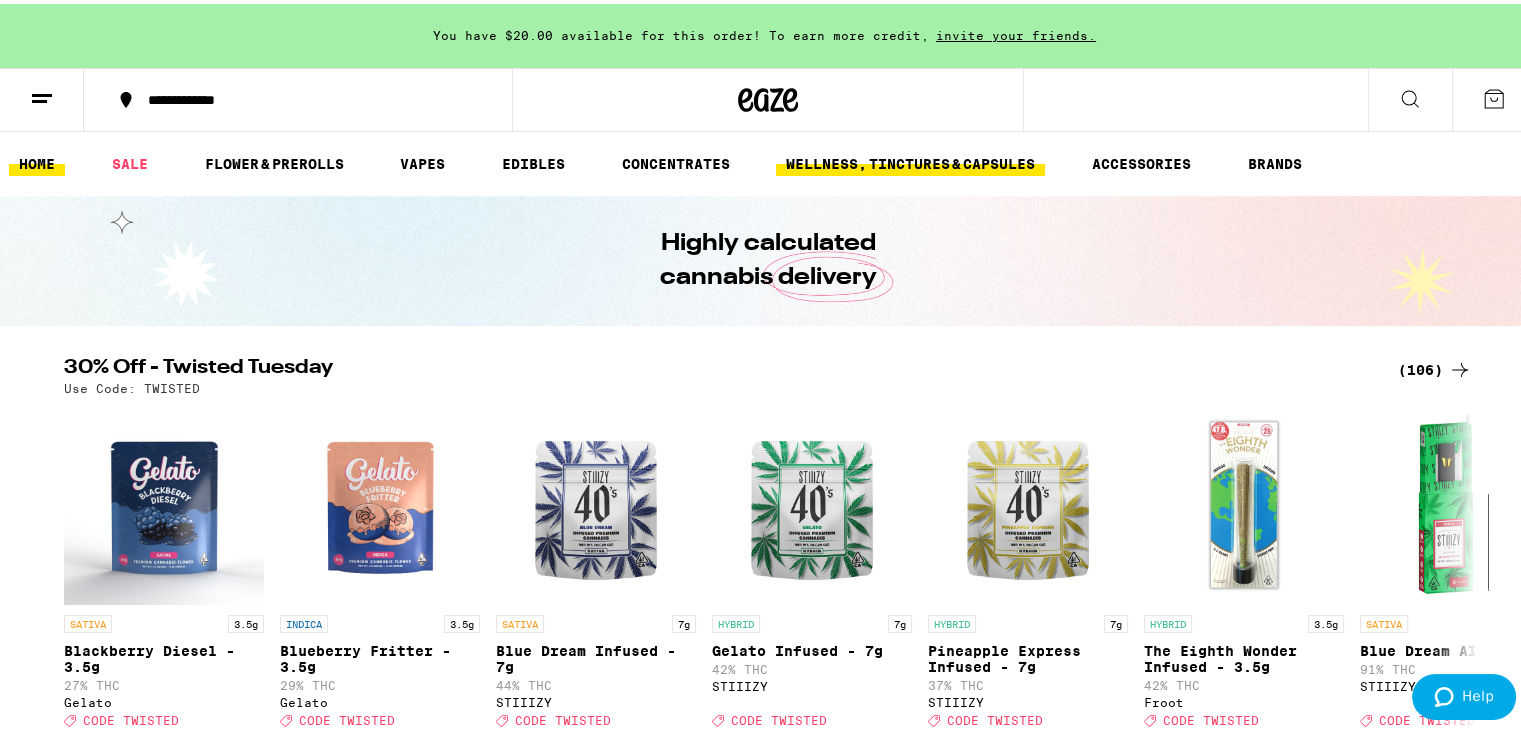 click on "WELLNESS, TINCTURES & CAPSULES" at bounding box center (910, 160) 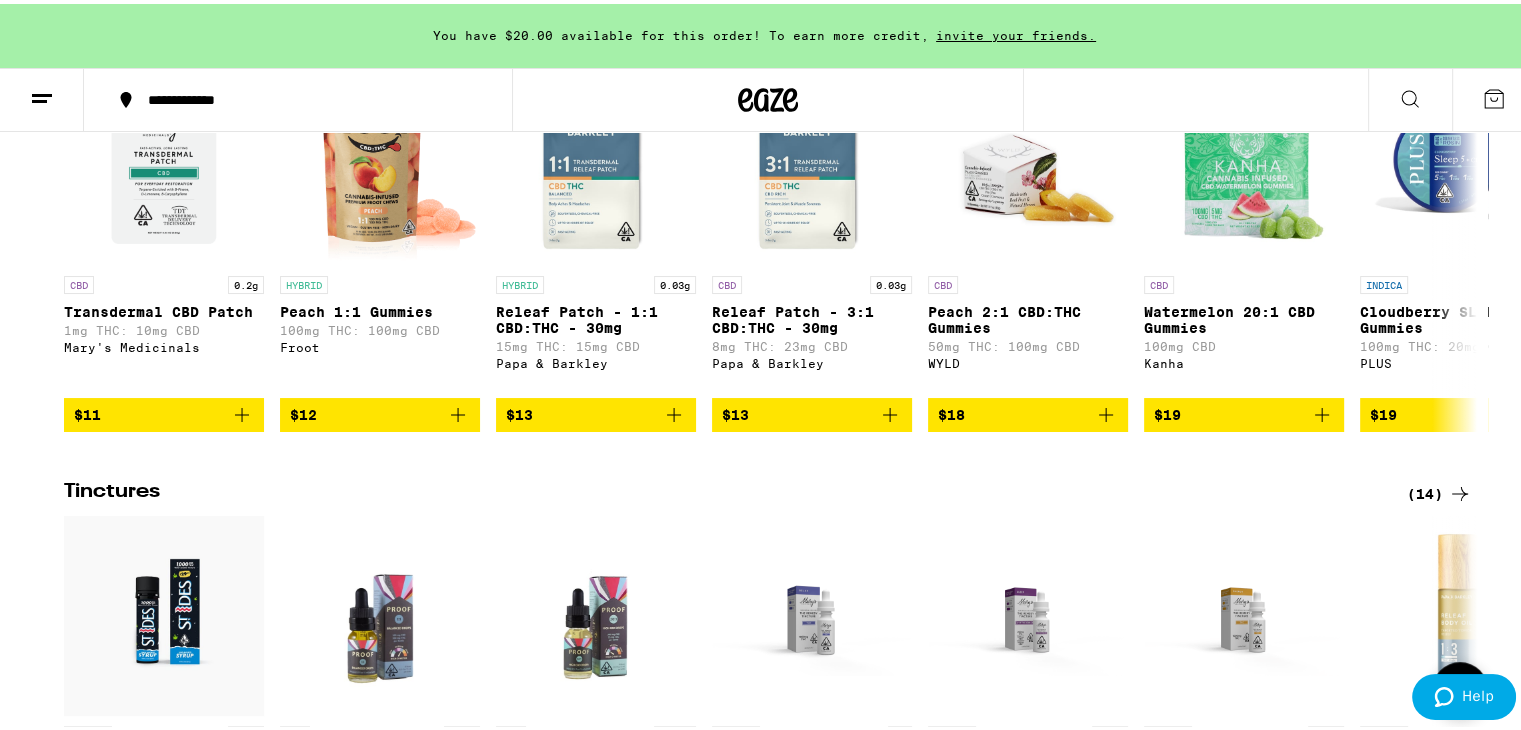scroll, scrollTop: 700, scrollLeft: 0, axis: vertical 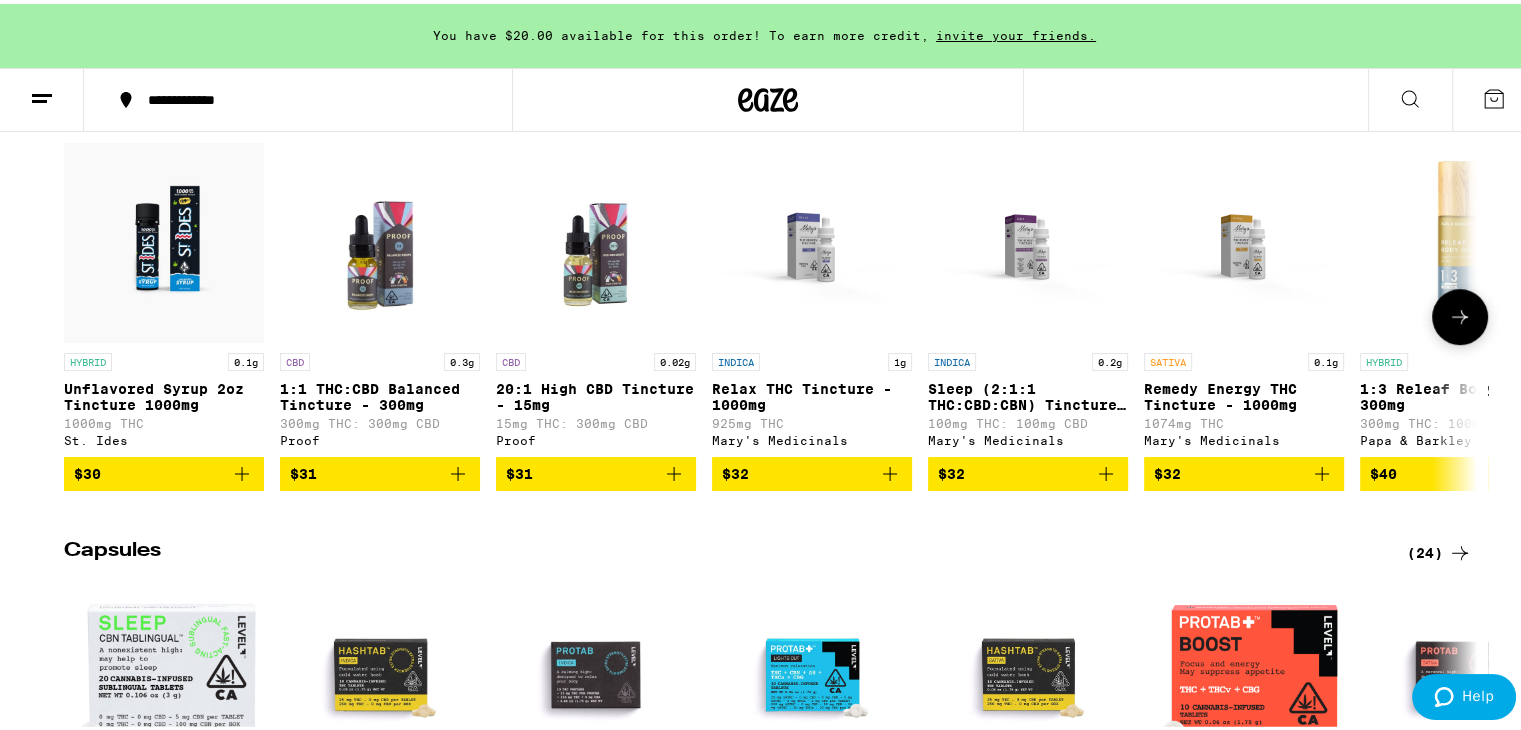 click at bounding box center [1460, 239] 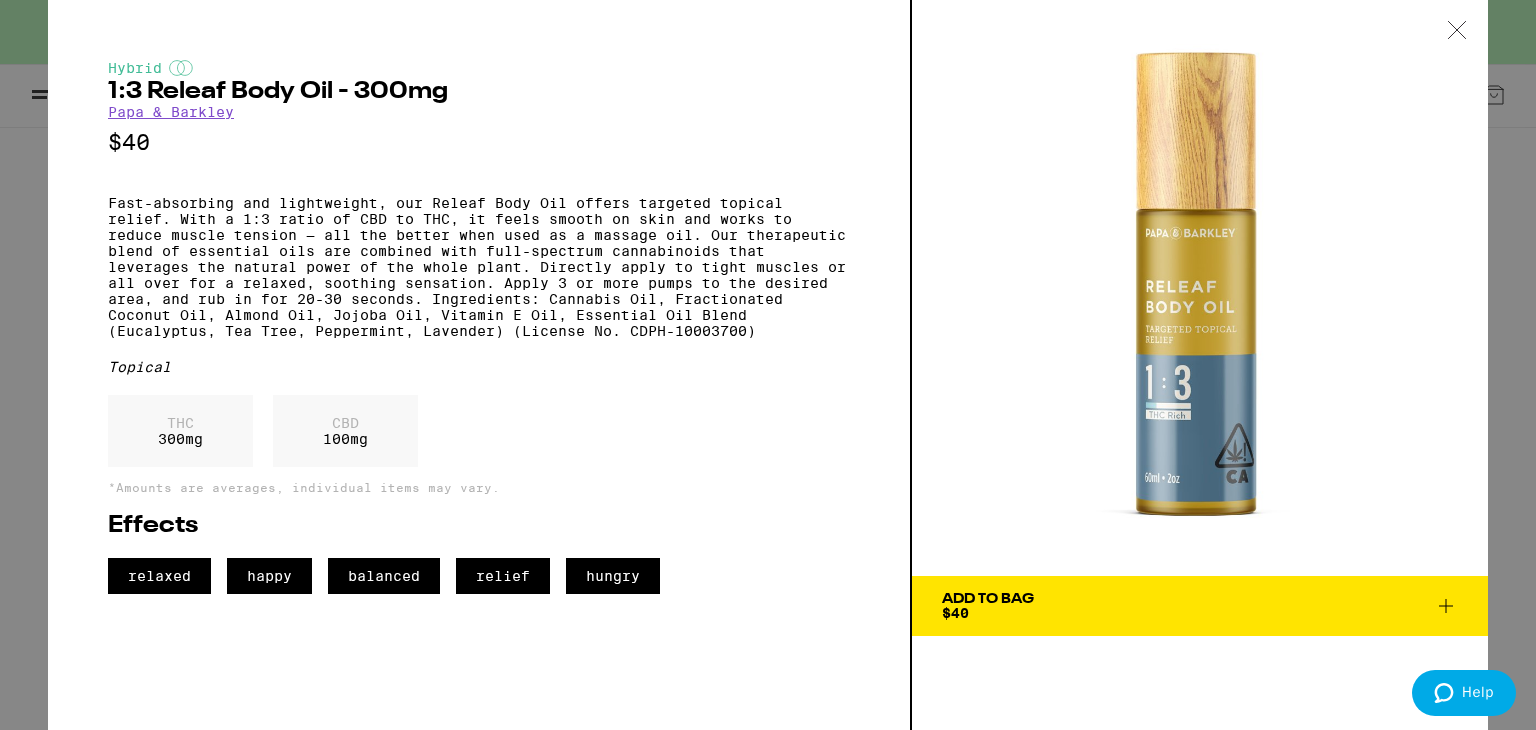 click on "Add To Bag $40" at bounding box center [1200, 606] 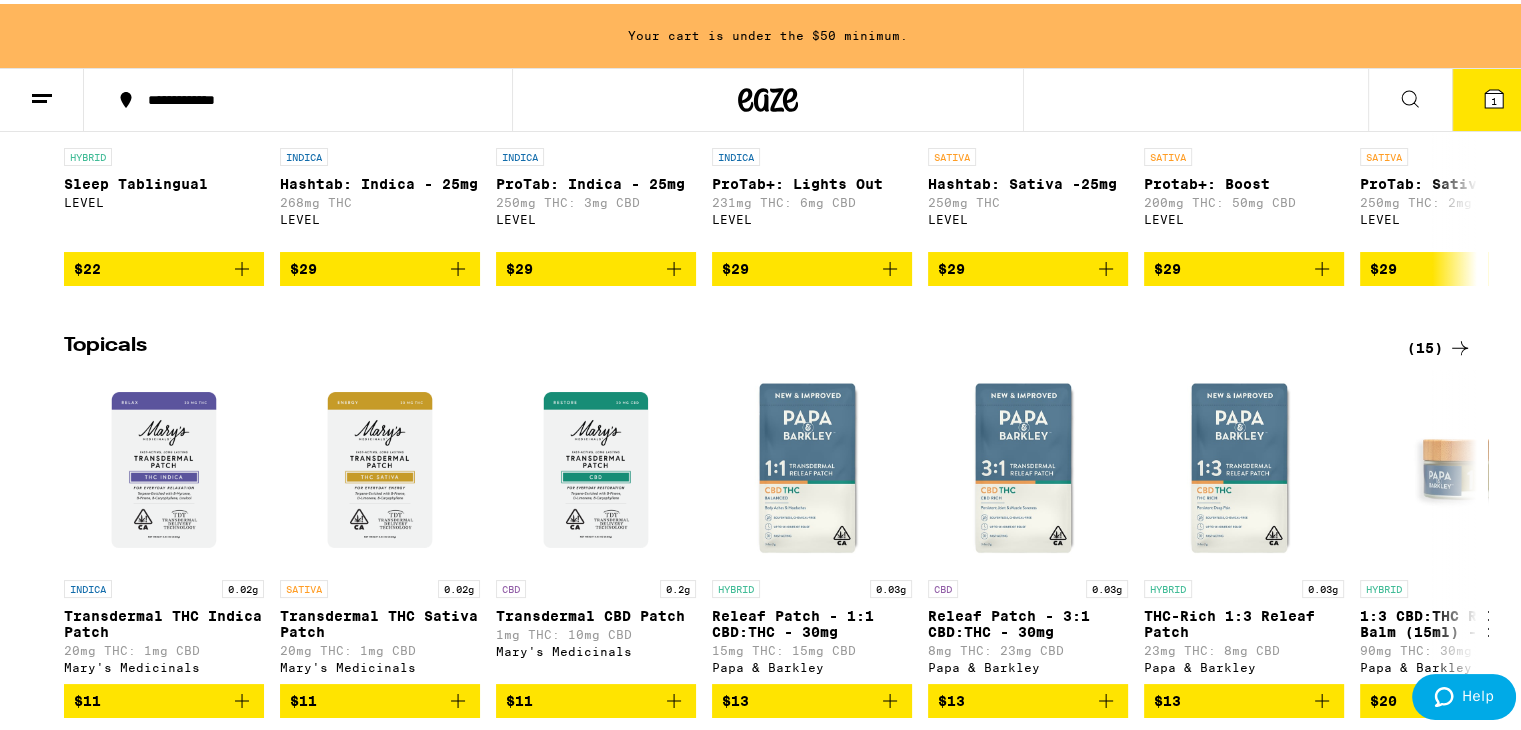 scroll, scrollTop: 1500, scrollLeft: 0, axis: vertical 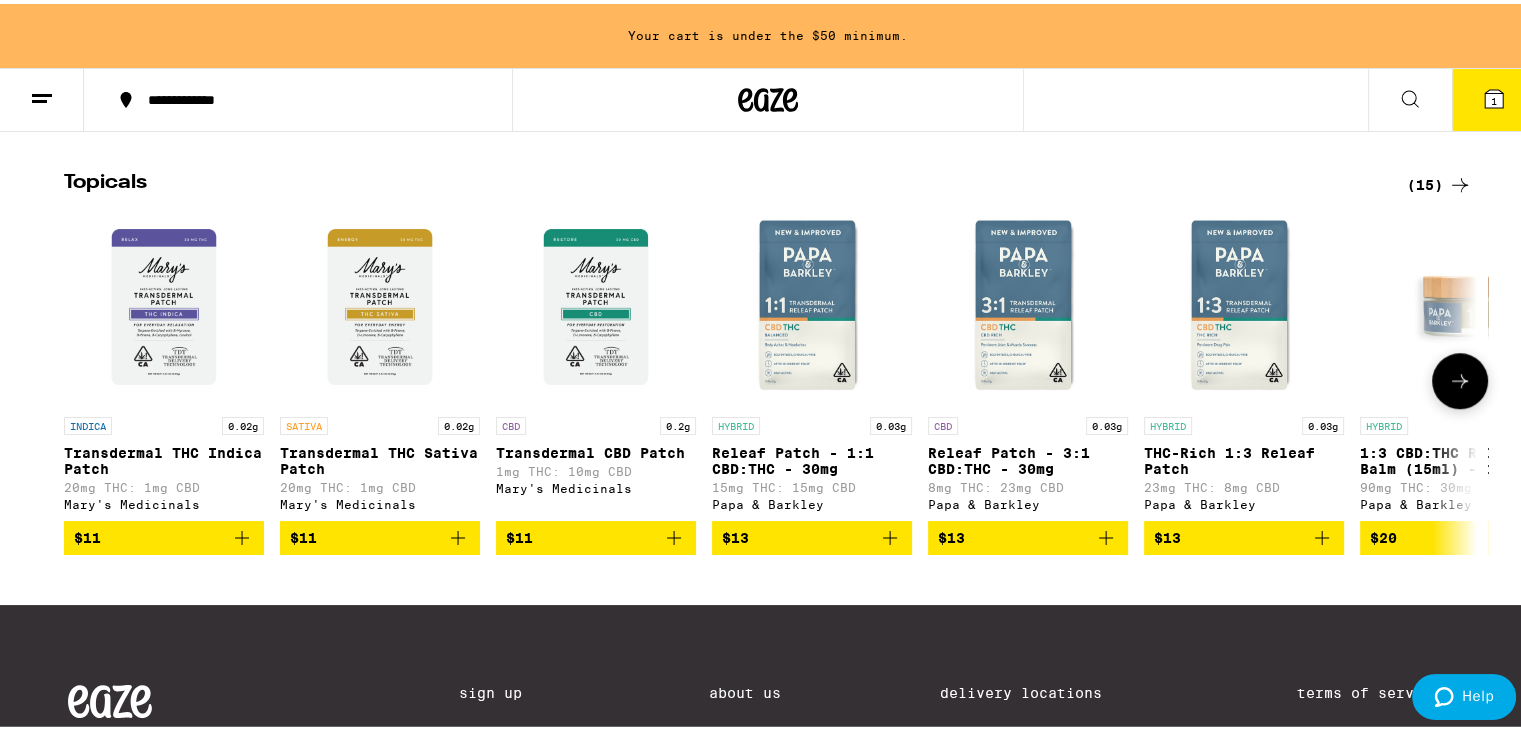 click 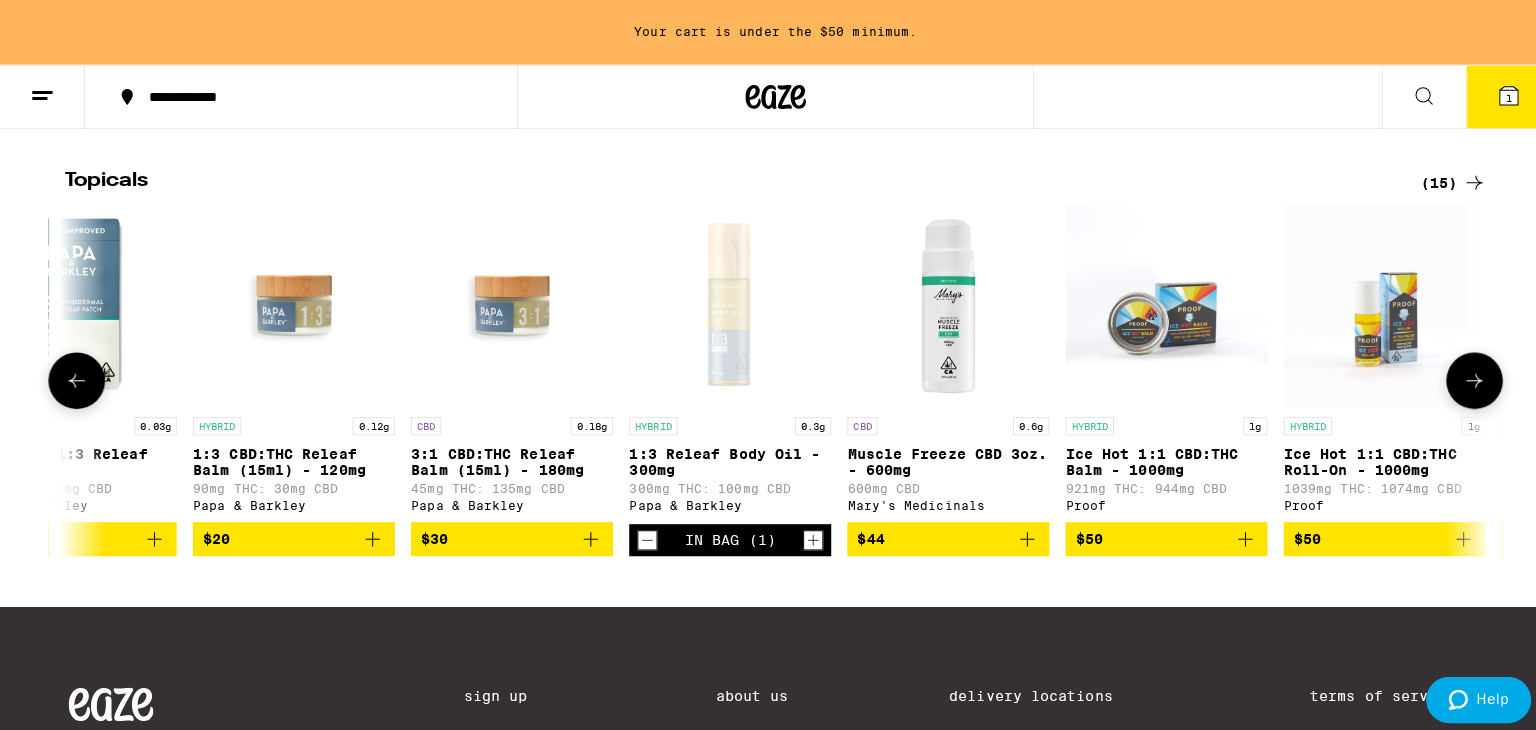 scroll, scrollTop: 0, scrollLeft: 1190, axis: horizontal 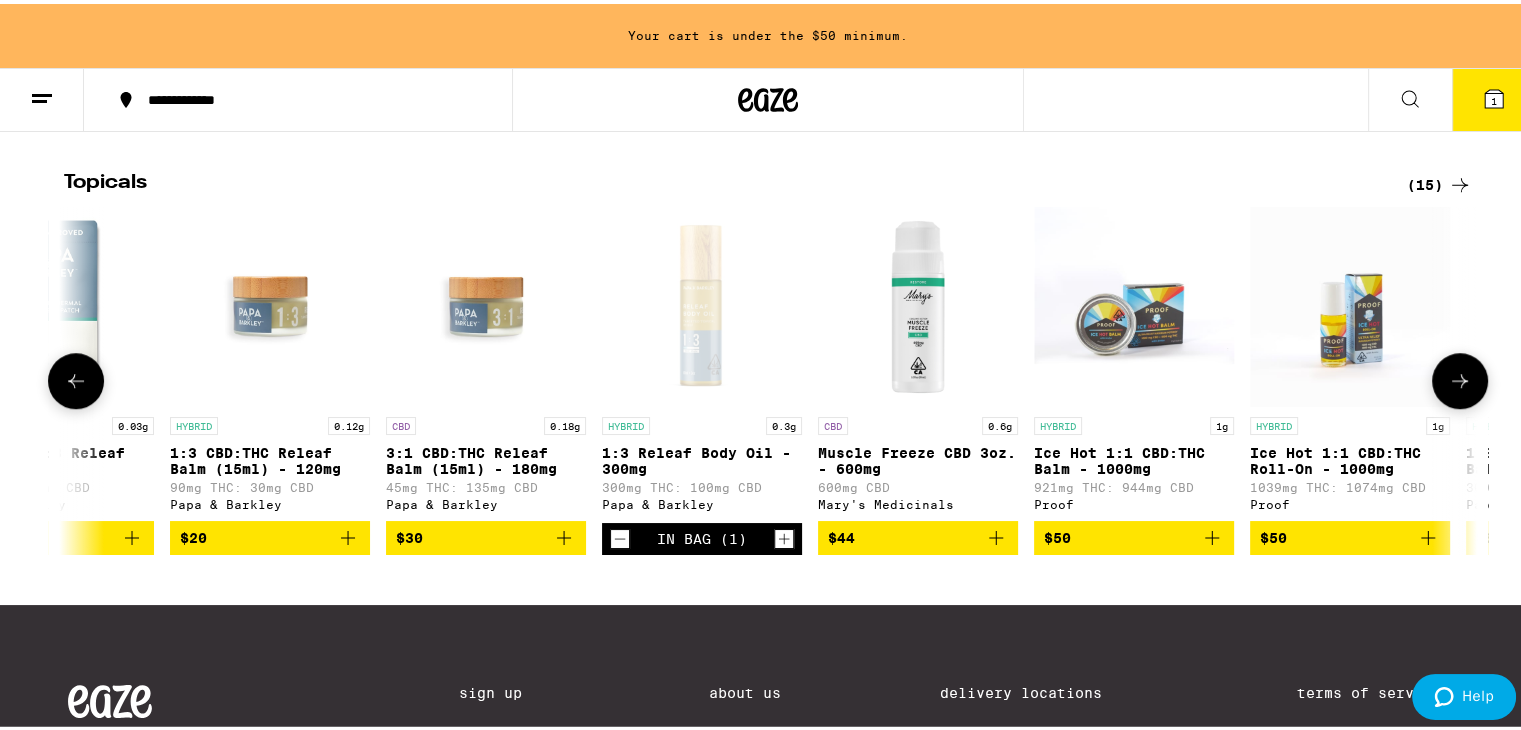 click 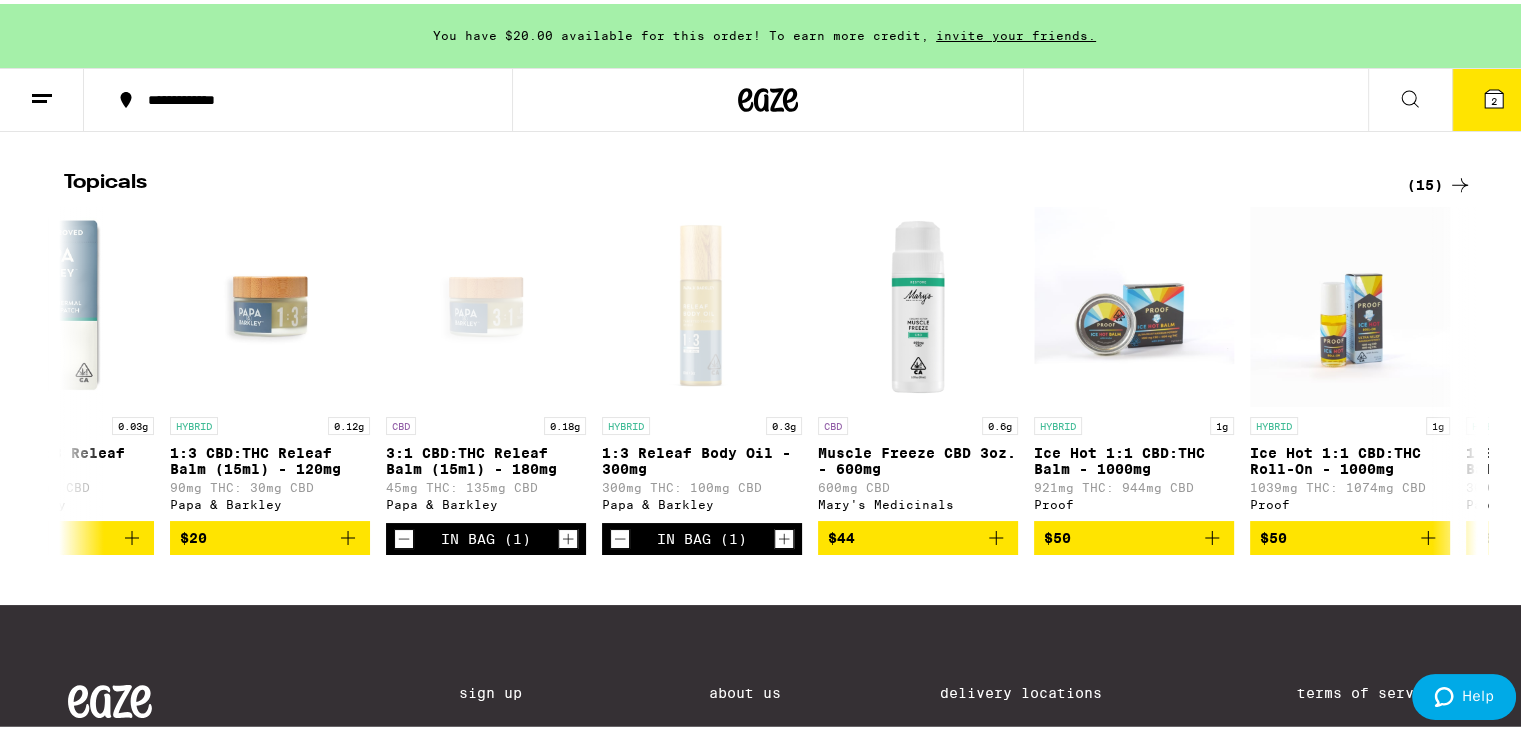 click on "2" at bounding box center [1494, 96] 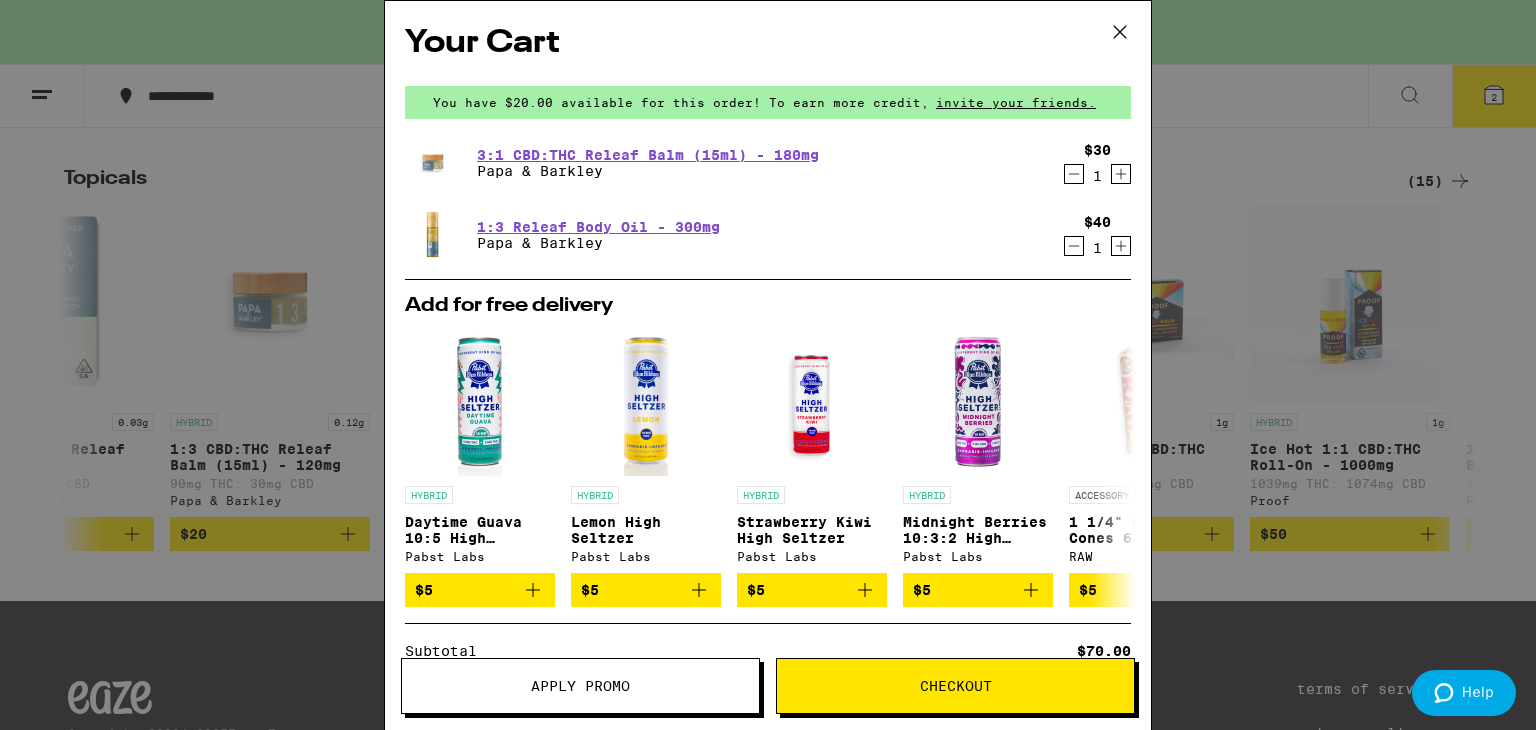 click on "Checkout" at bounding box center (955, 686) 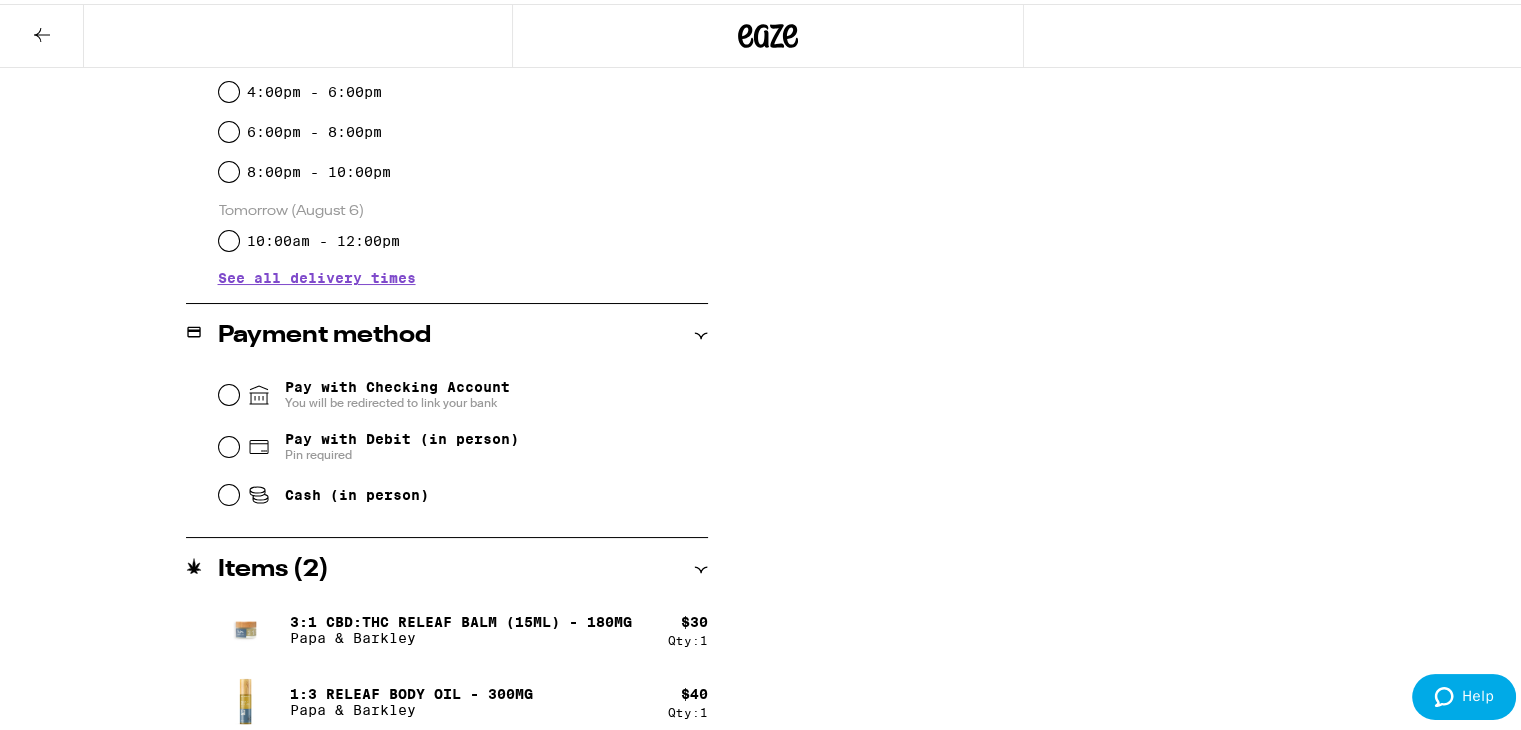 scroll, scrollTop: 636, scrollLeft: 0, axis: vertical 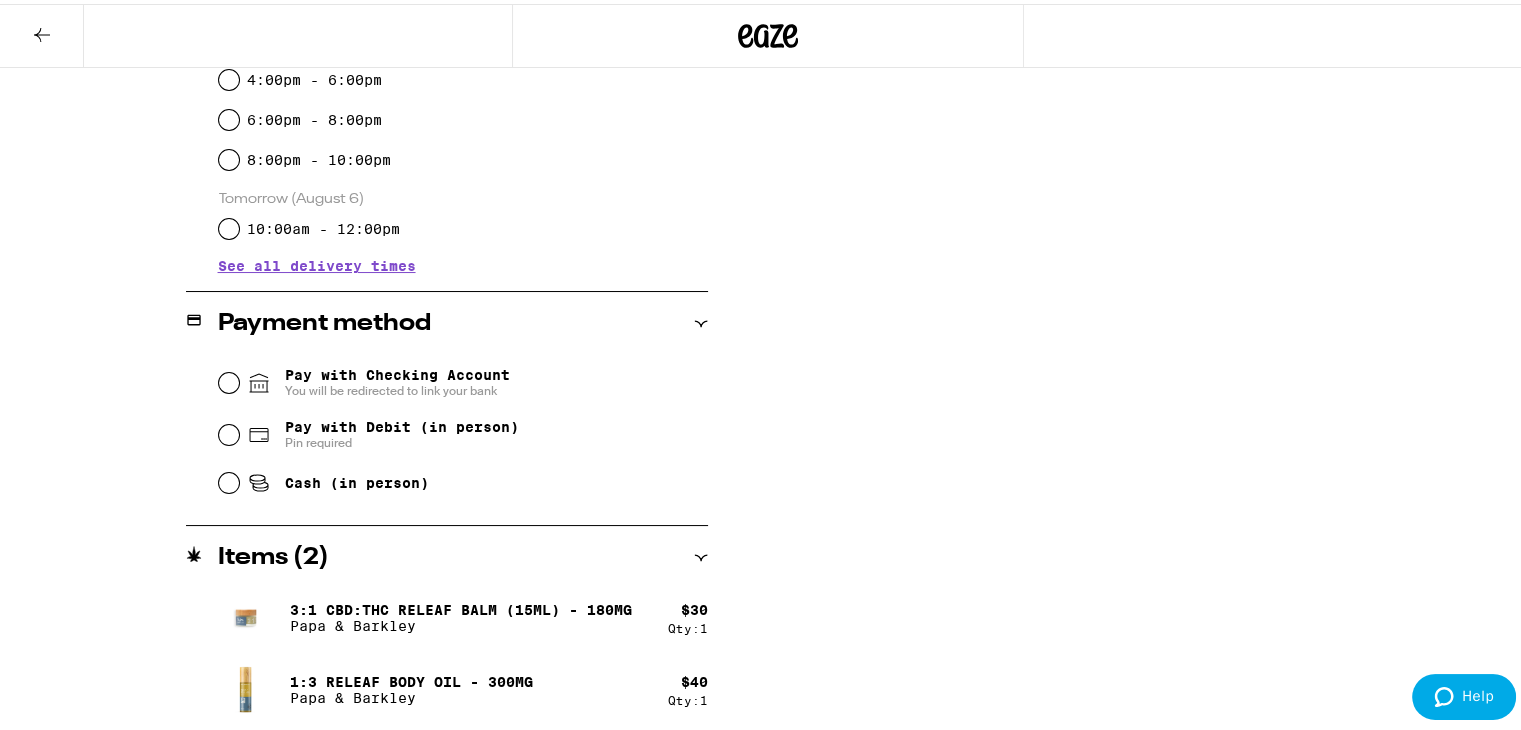 click on "Pay with Debit (in person) Pin required" at bounding box center (463, 431) 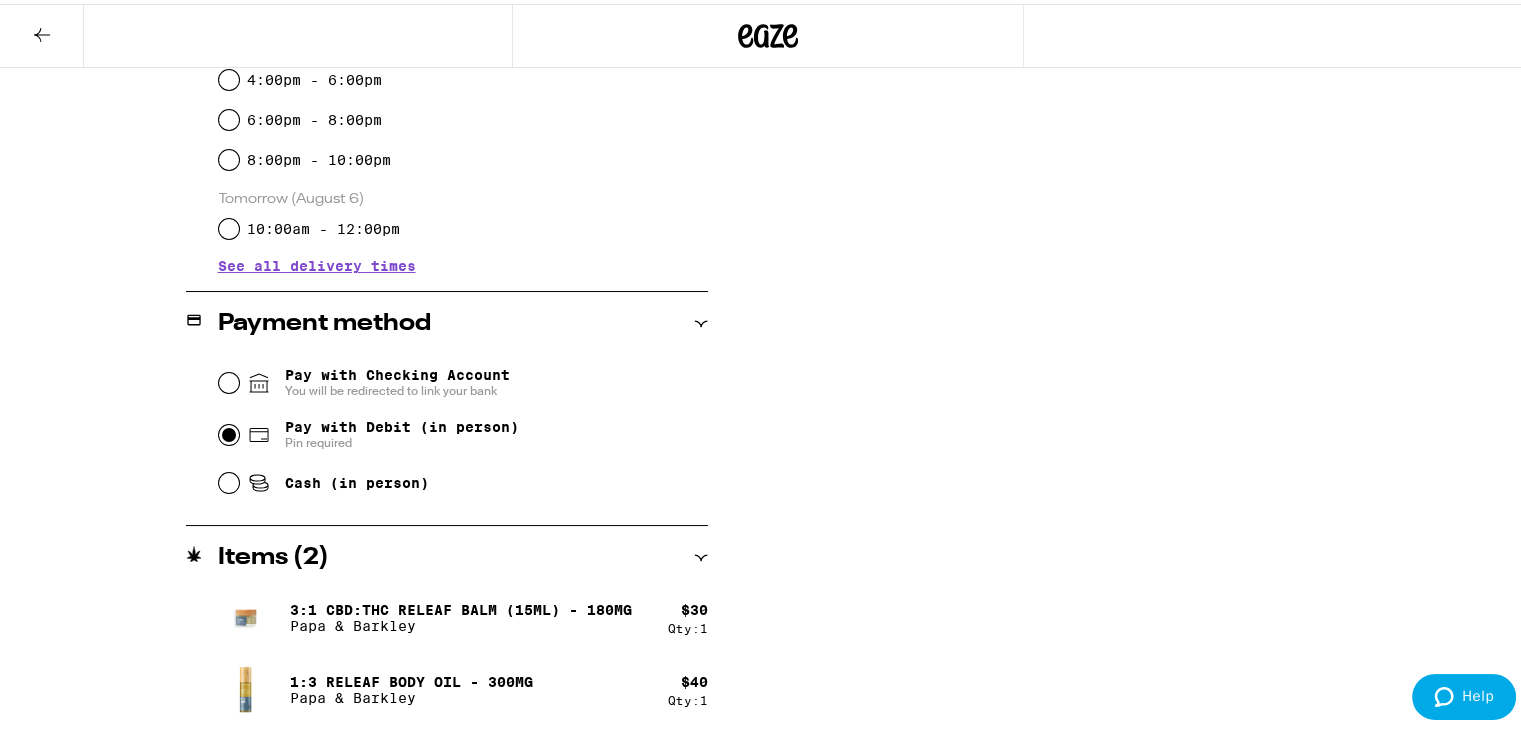 click on "Pay with Debit (in person) Pin required" at bounding box center (229, 431) 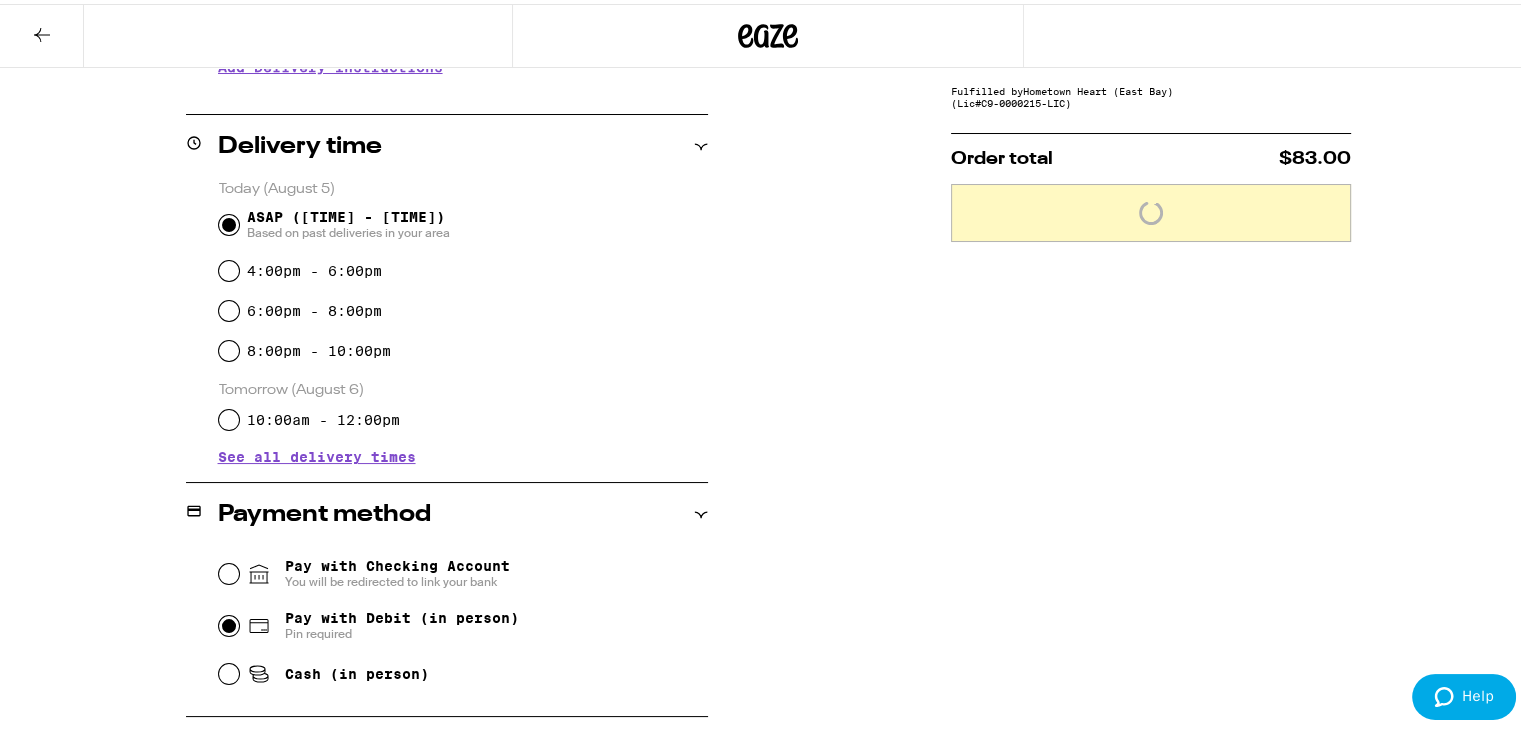 scroll, scrollTop: 236, scrollLeft: 0, axis: vertical 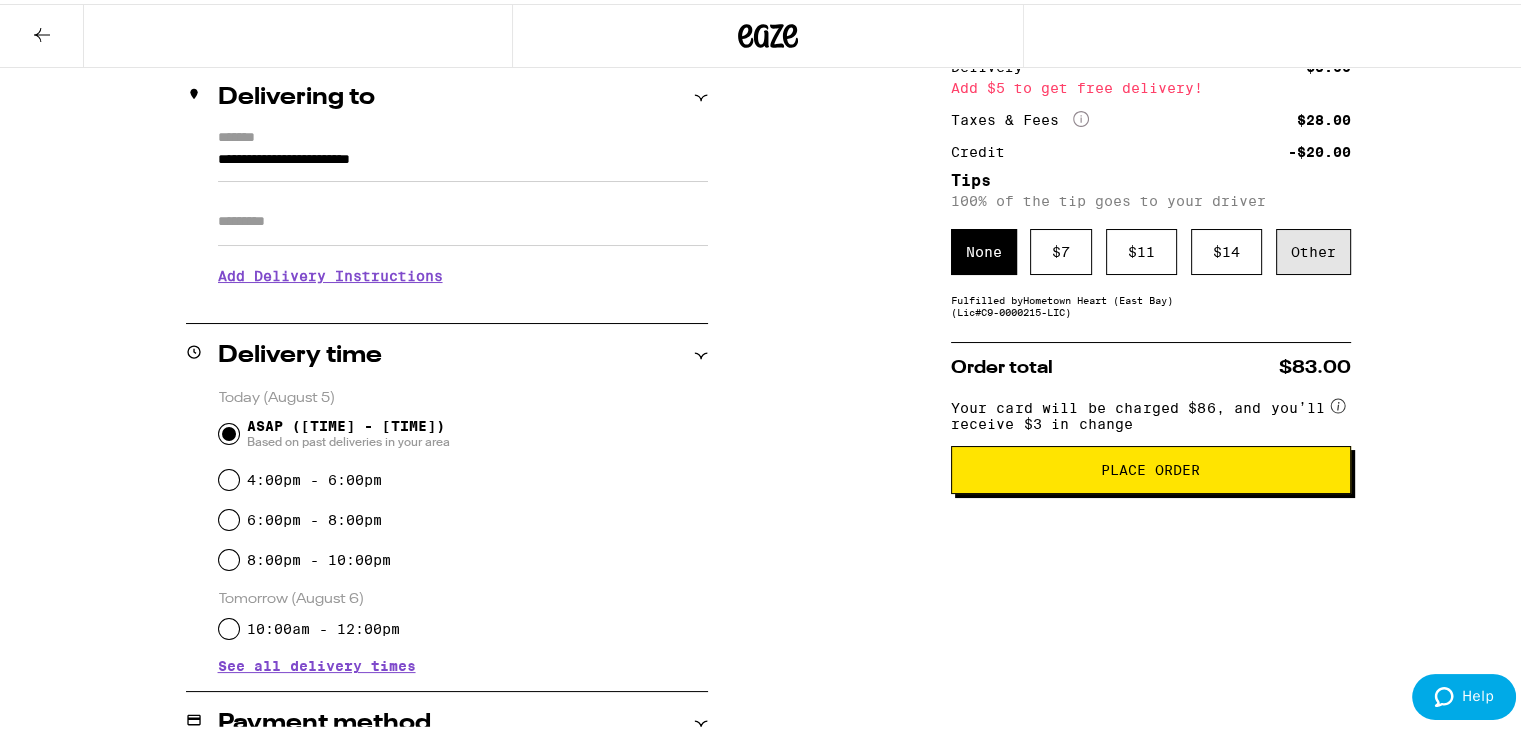 click on "Other" at bounding box center [1313, 248] 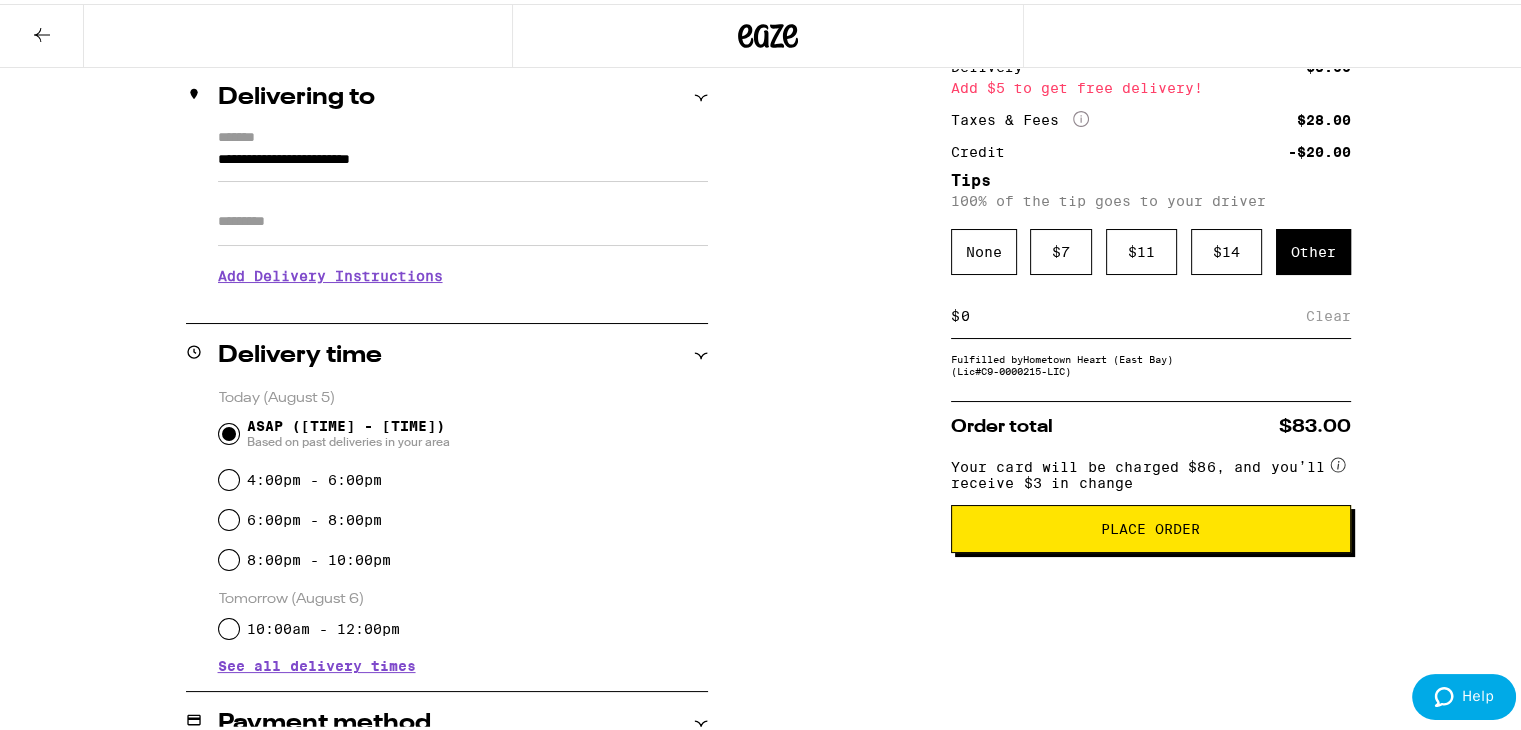 drag, startPoint x: 969, startPoint y: 318, endPoint x: 928, endPoint y: 318, distance: 41 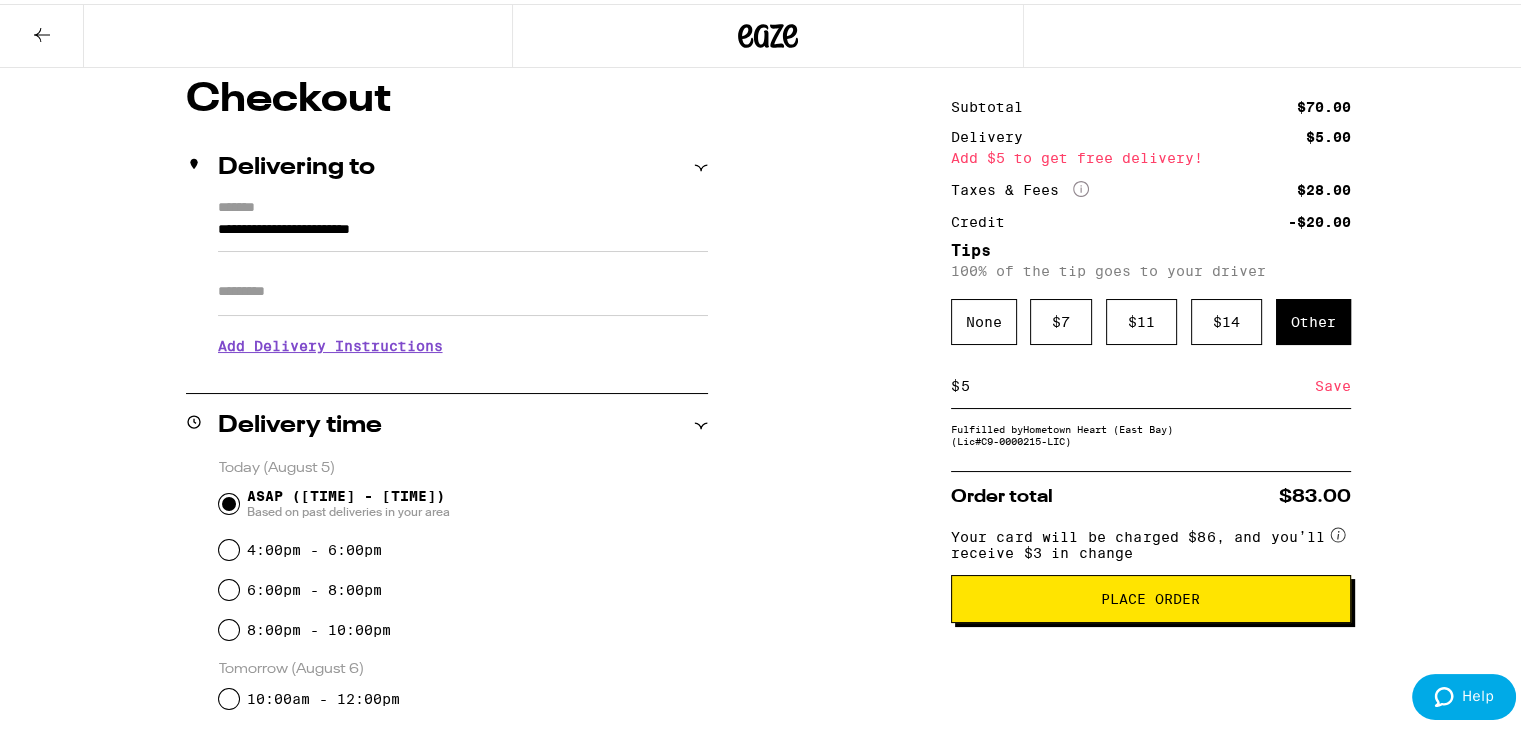 scroll, scrollTop: 136, scrollLeft: 0, axis: vertical 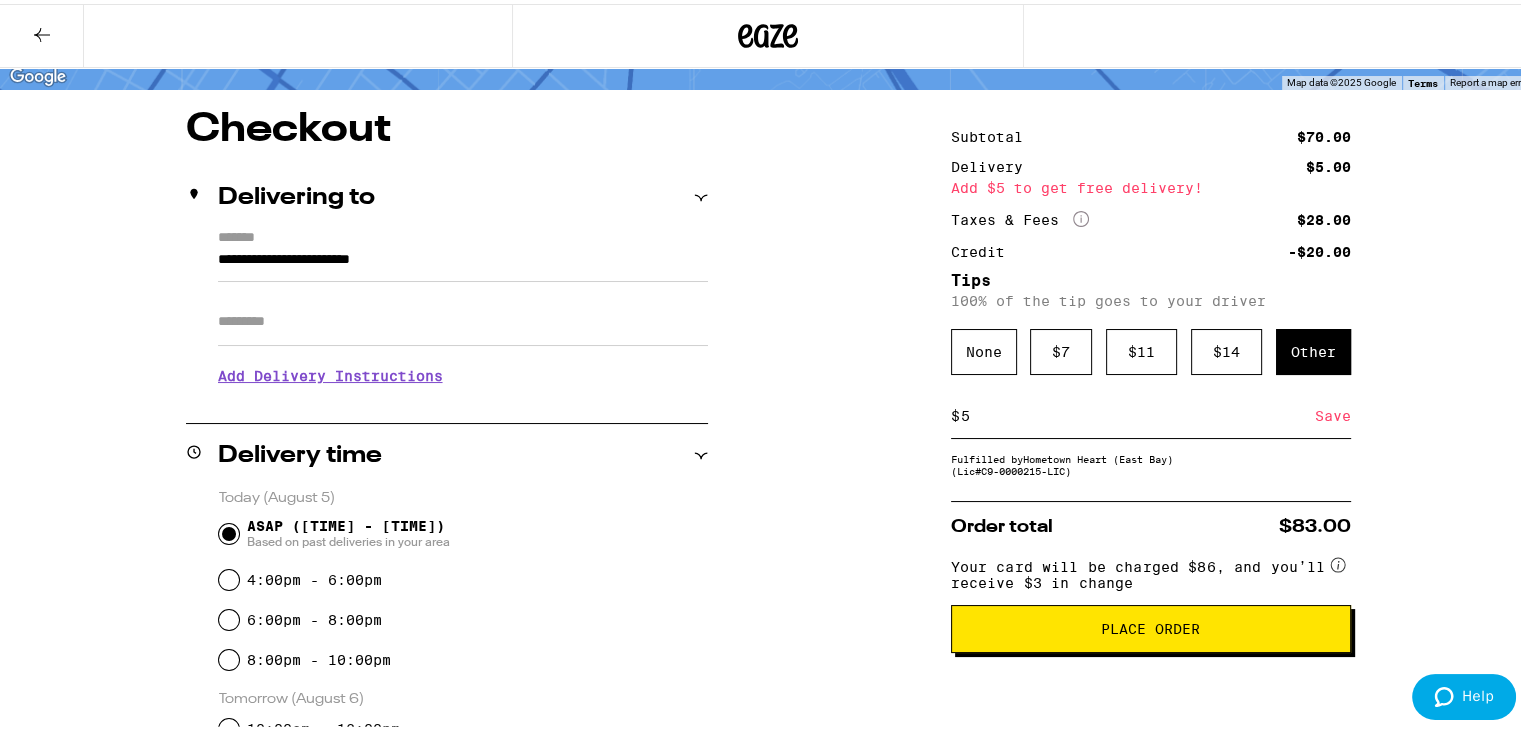 type on "5" 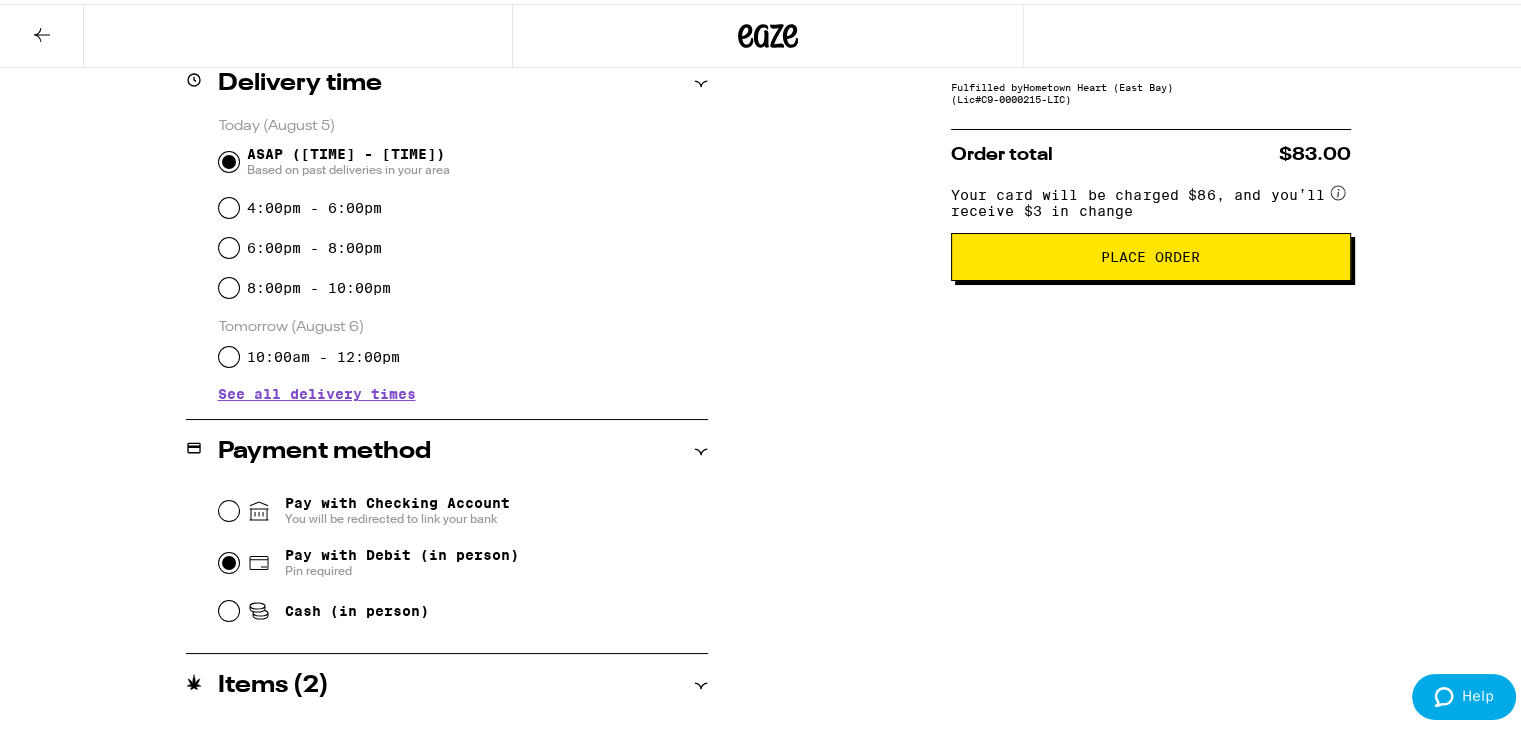 scroll, scrollTop: 236, scrollLeft: 0, axis: vertical 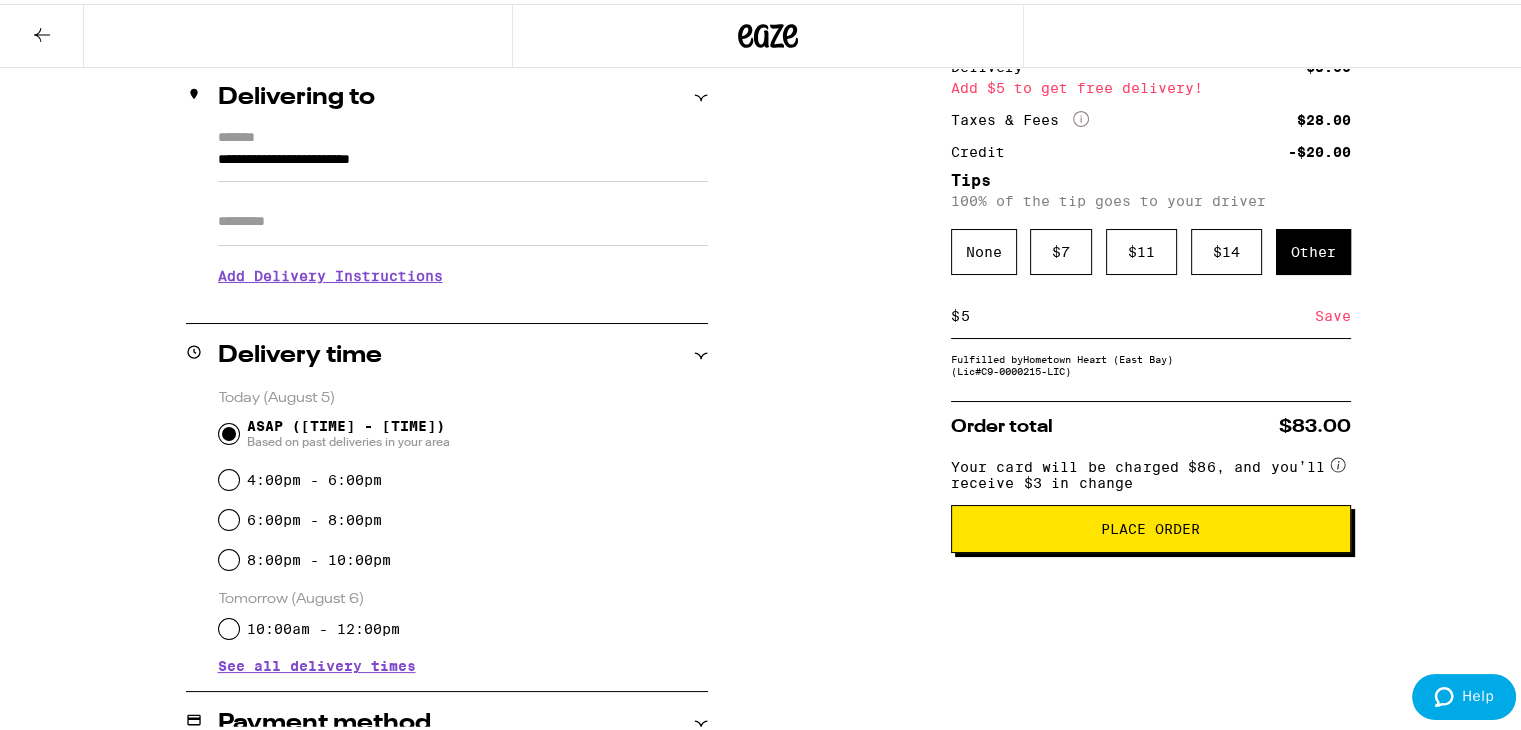 click on "Place Order" at bounding box center (1150, 525) 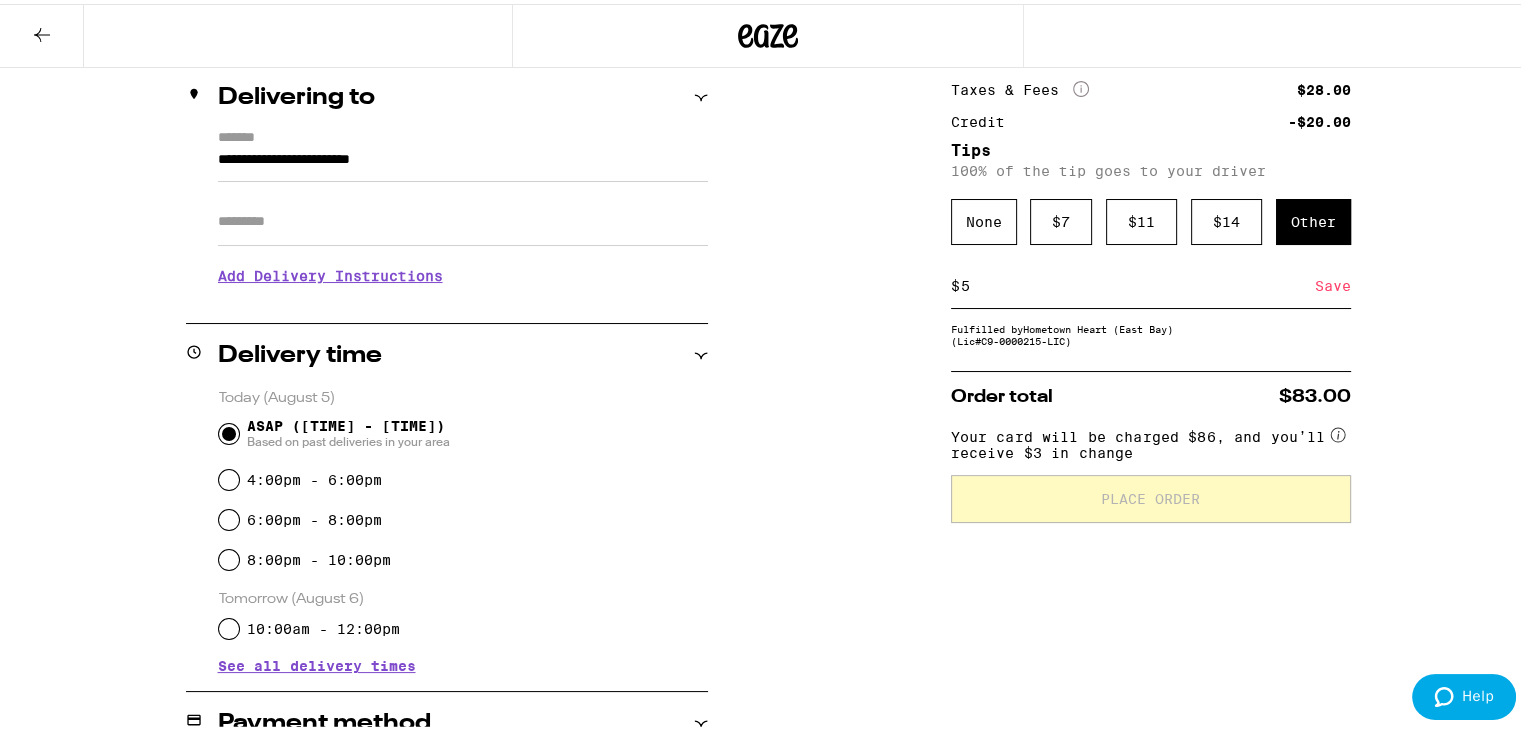 scroll, scrollTop: 0, scrollLeft: 0, axis: both 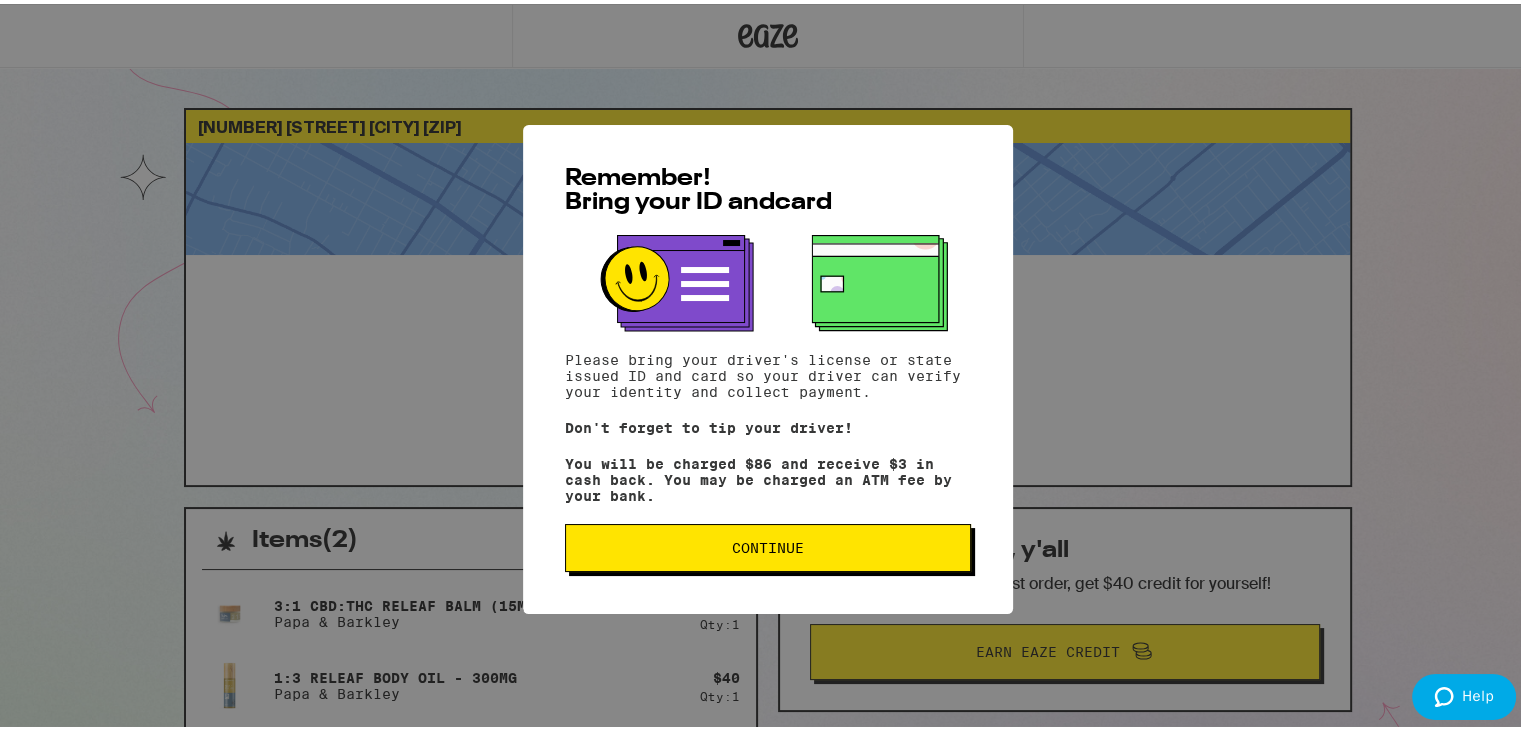 click on "Continue" at bounding box center (768, 544) 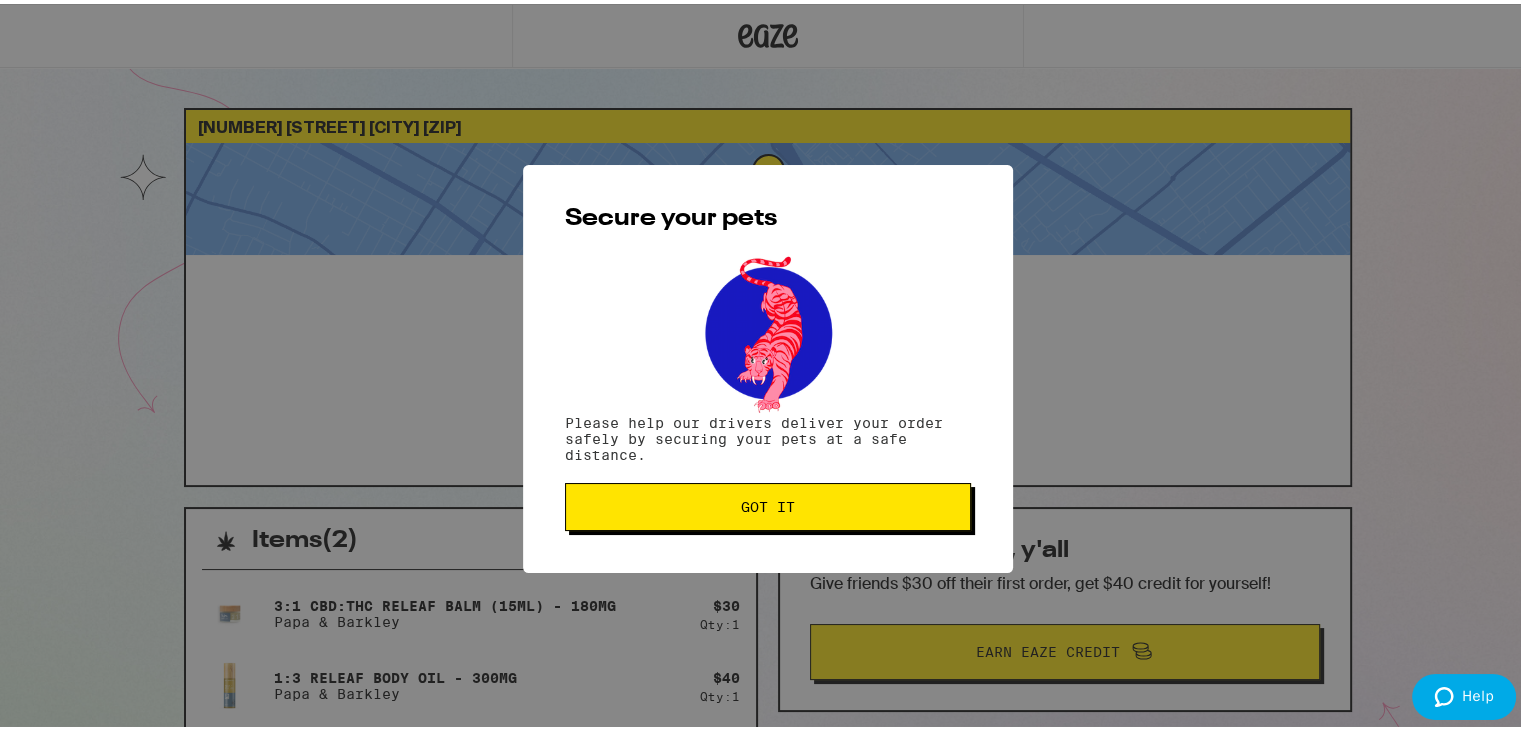 click on "Got it" at bounding box center [768, 503] 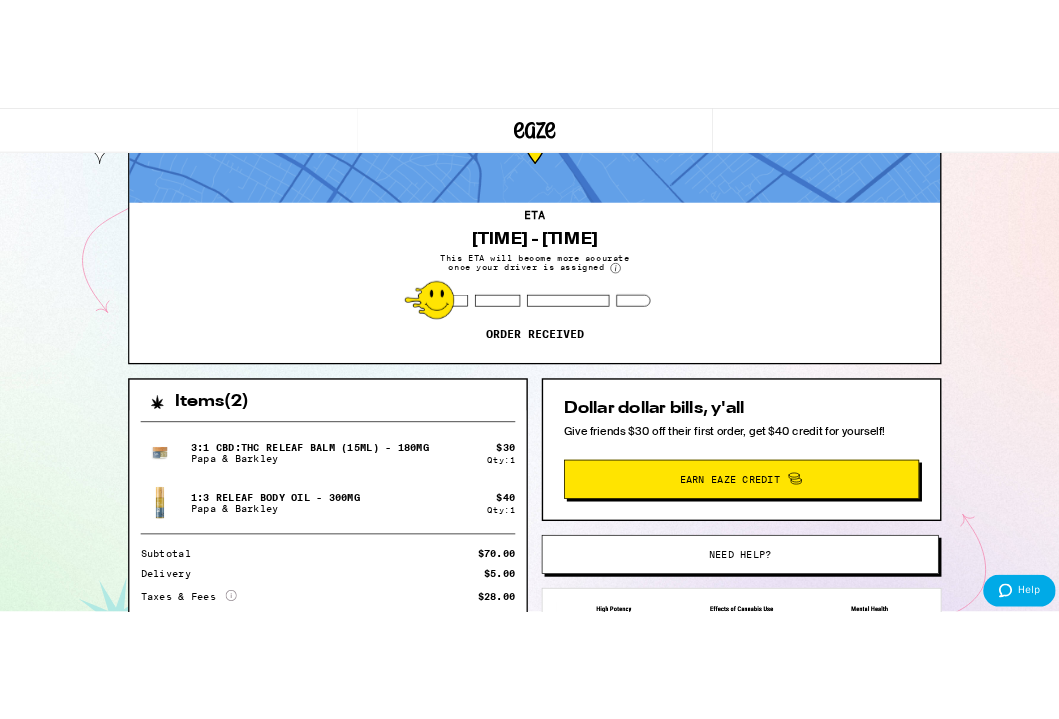 scroll, scrollTop: 0, scrollLeft: 0, axis: both 